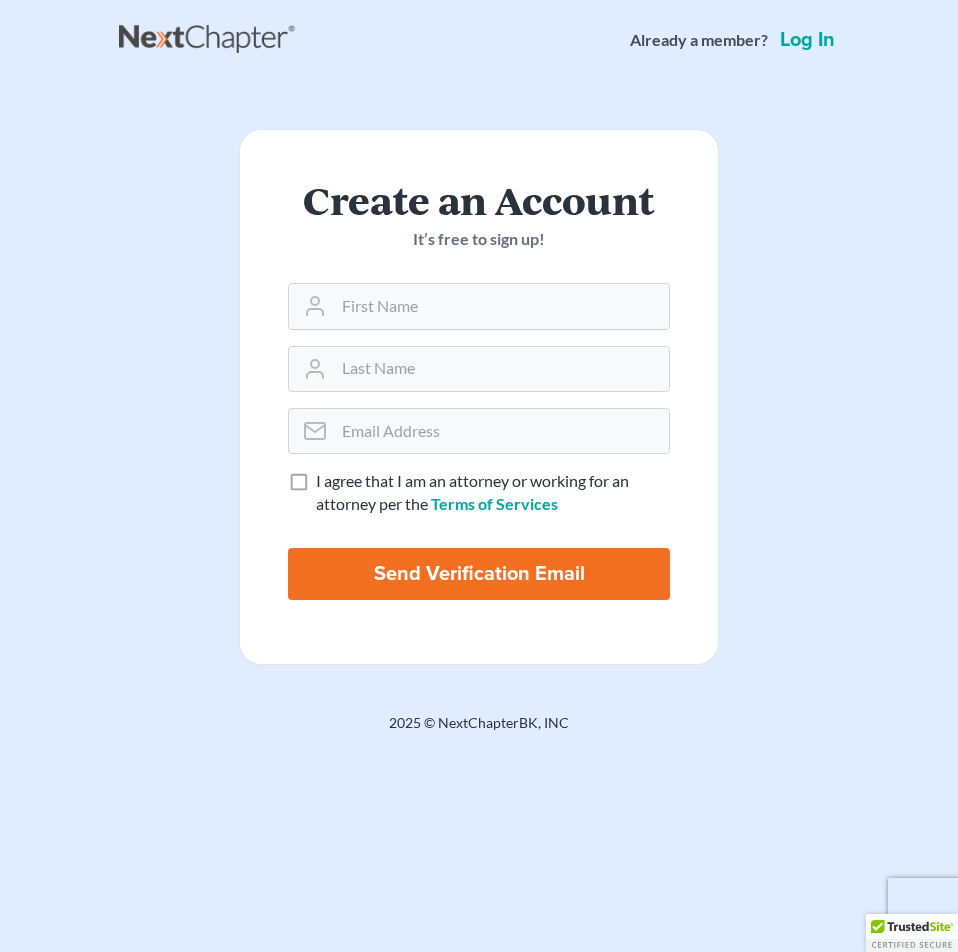 scroll, scrollTop: 0, scrollLeft: 0, axis: both 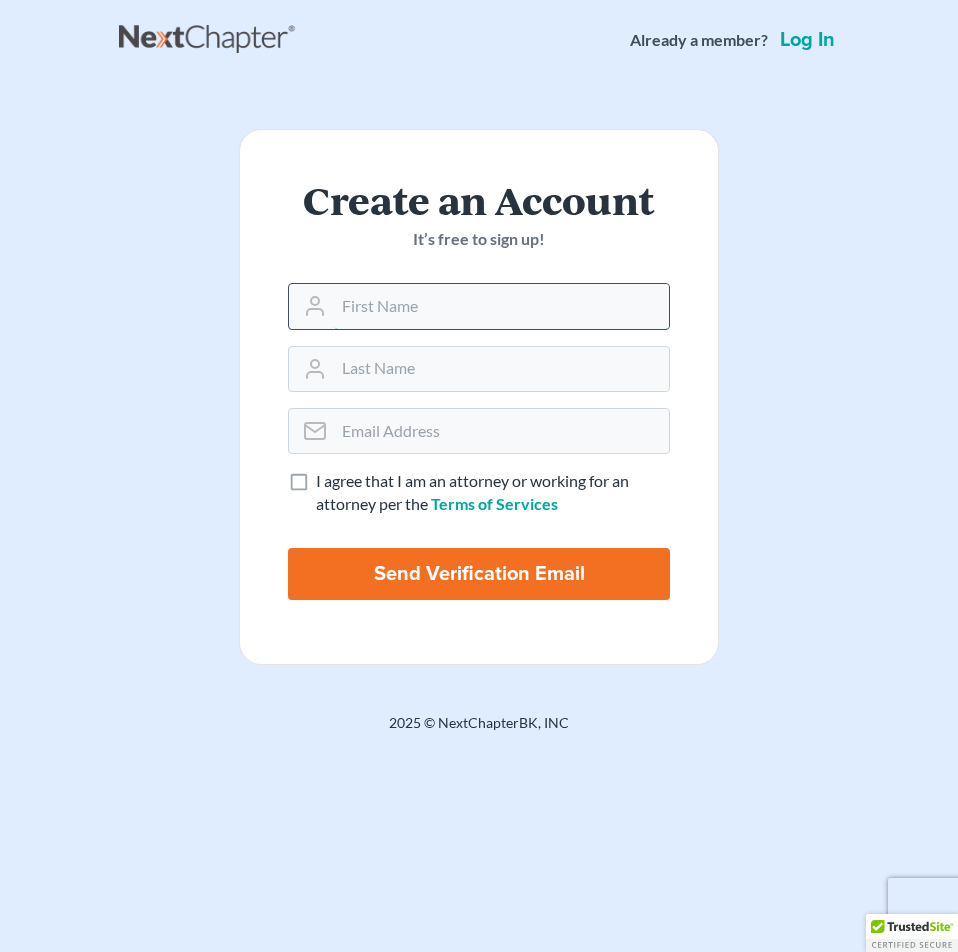 click at bounding box center [501, 306] 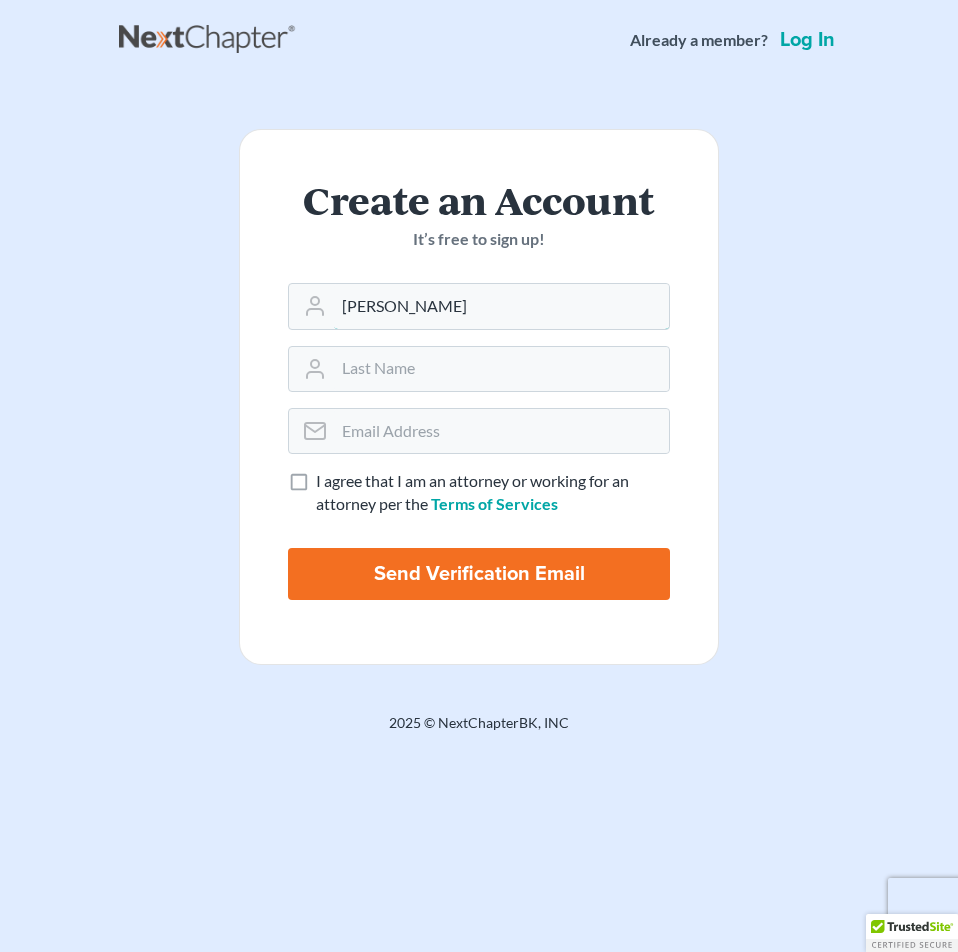 type on "[PERSON_NAME]" 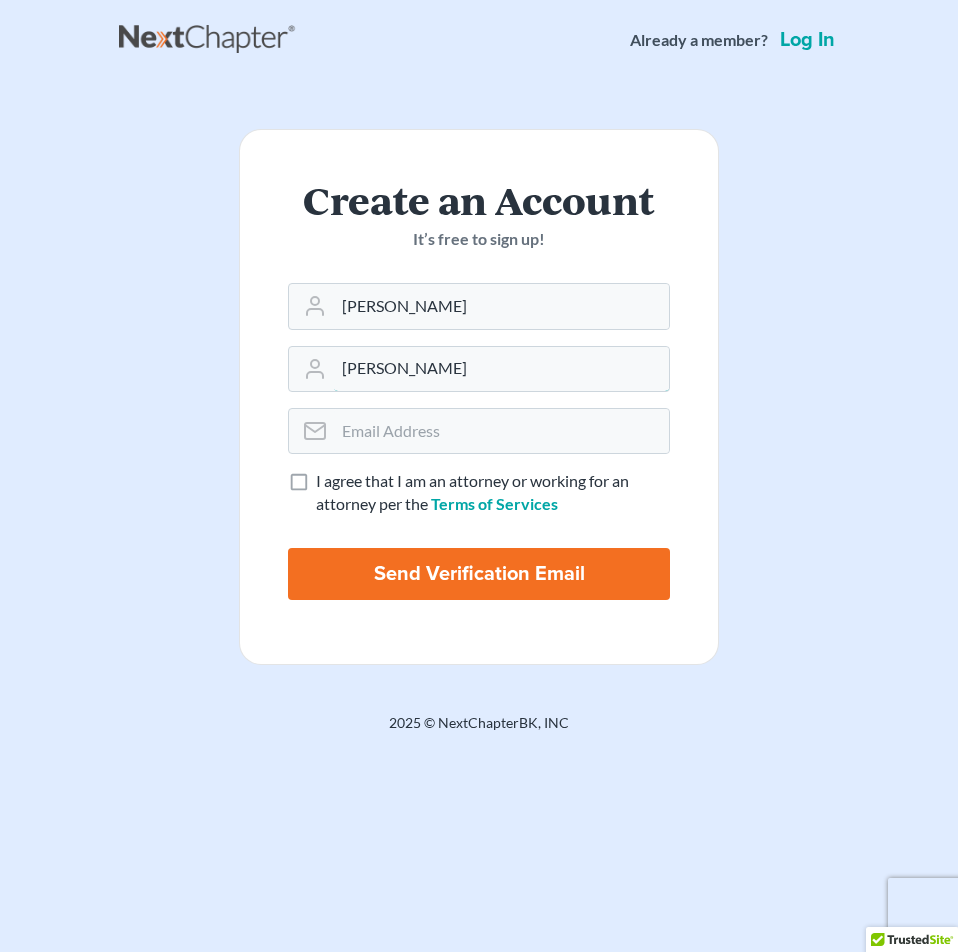 type on "Pickens" 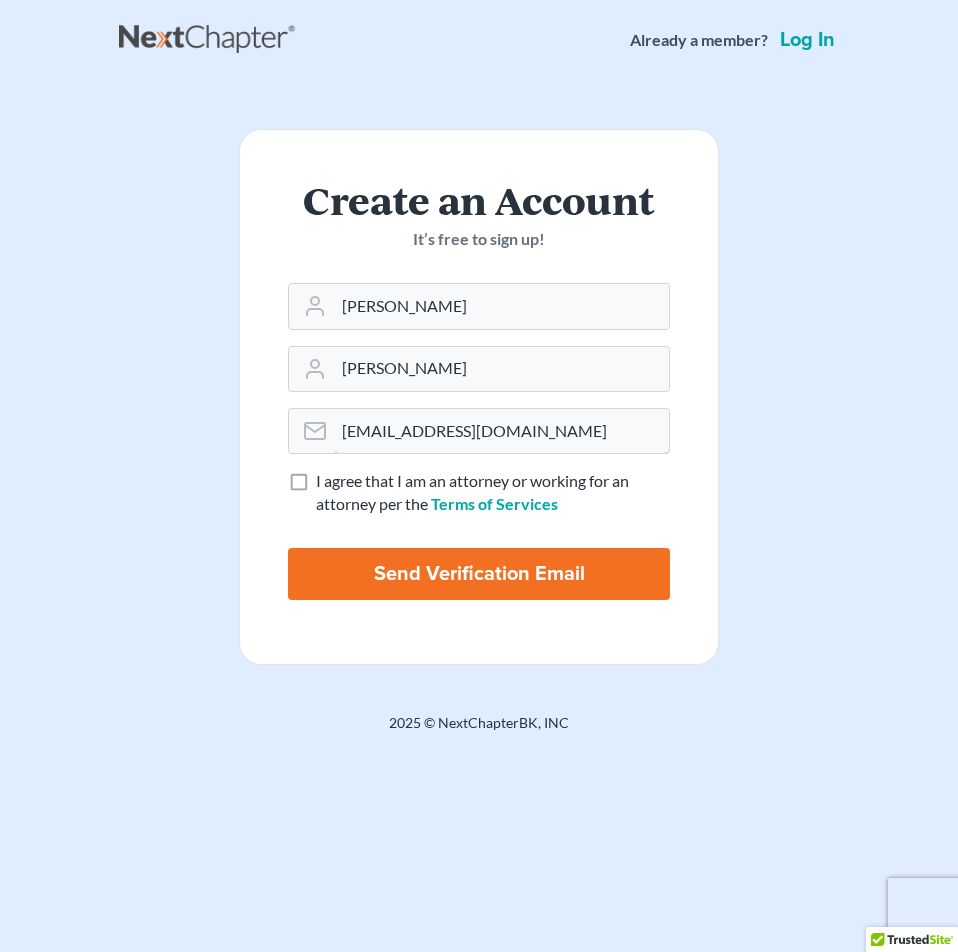 type on "danielspickenslaw@gmail.com" 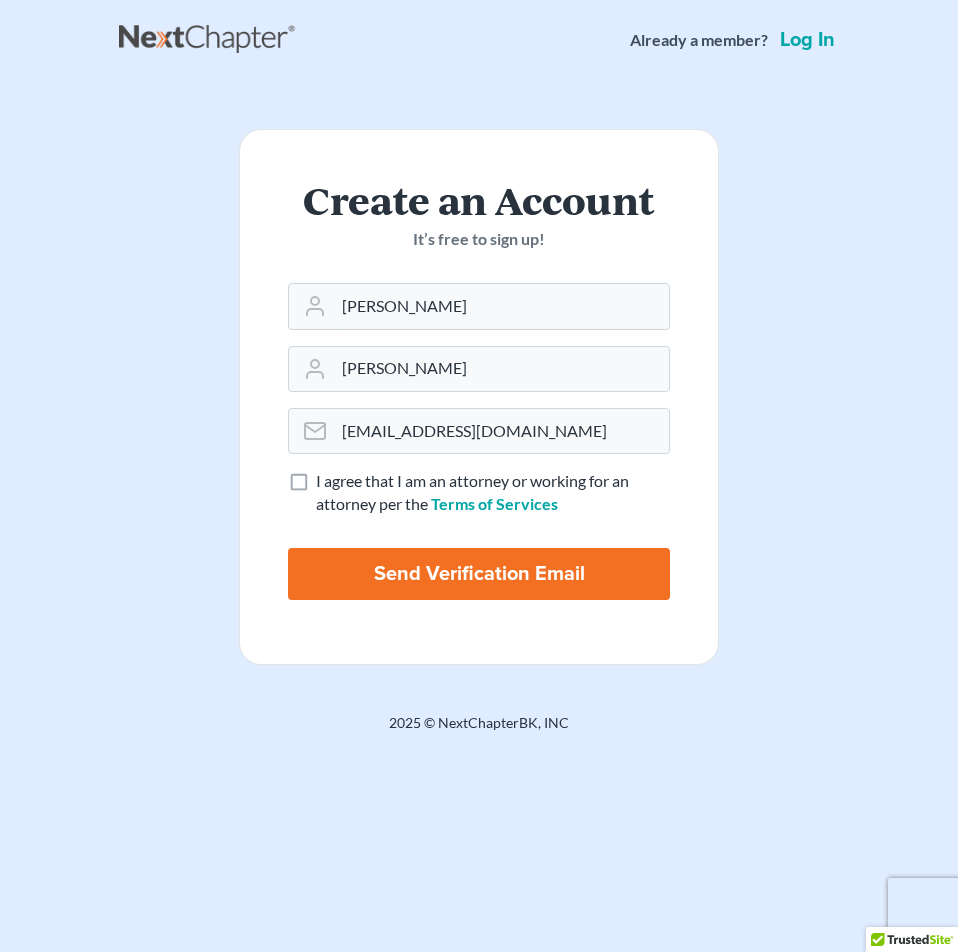 click on "I agree that I am an attorney or working for an attorney per the   Terms of Services" at bounding box center (493, 493) 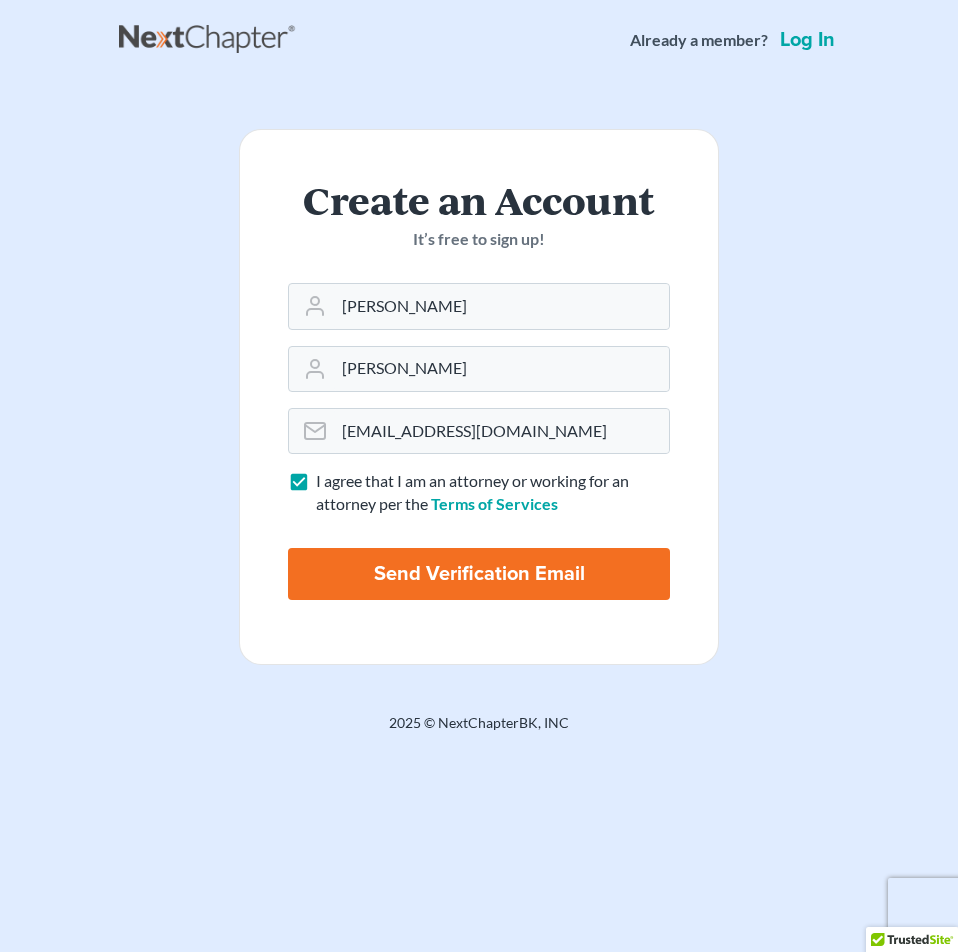 click on "Send Verification Email" at bounding box center (479, 574) 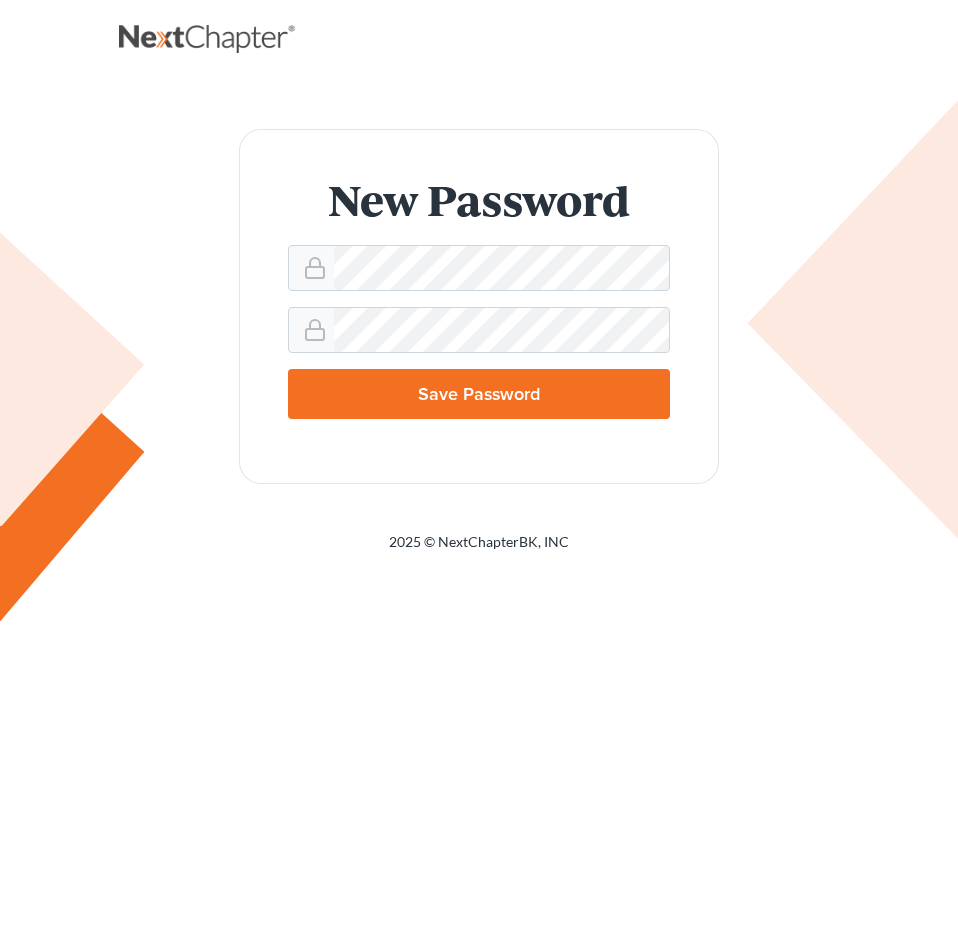 scroll, scrollTop: 0, scrollLeft: 0, axis: both 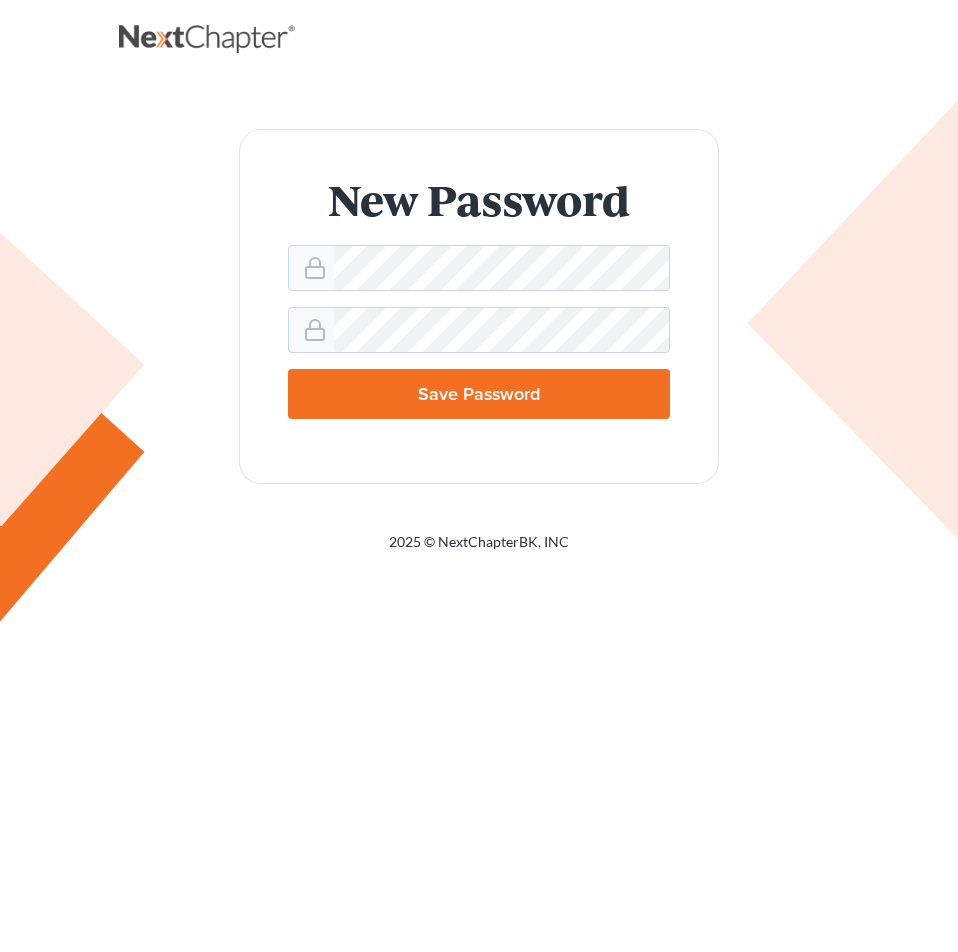 click on "Save Password" at bounding box center [479, 394] 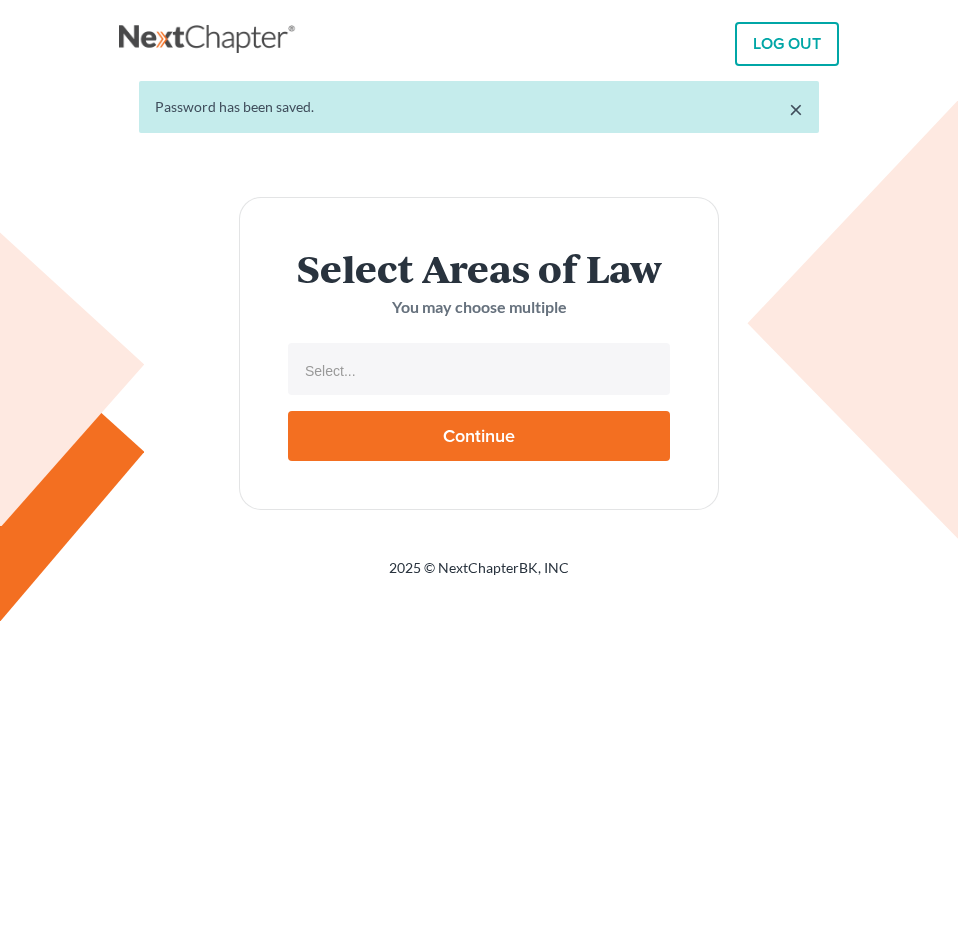 select 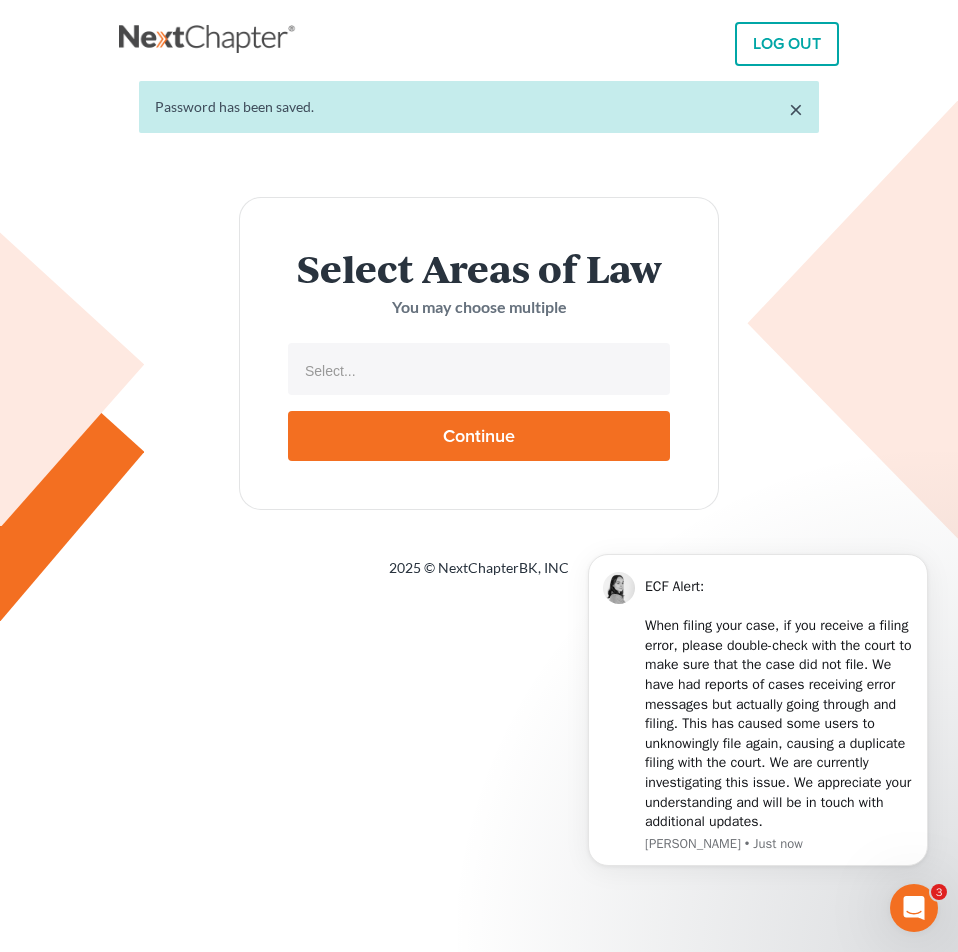 scroll, scrollTop: 0, scrollLeft: 0, axis: both 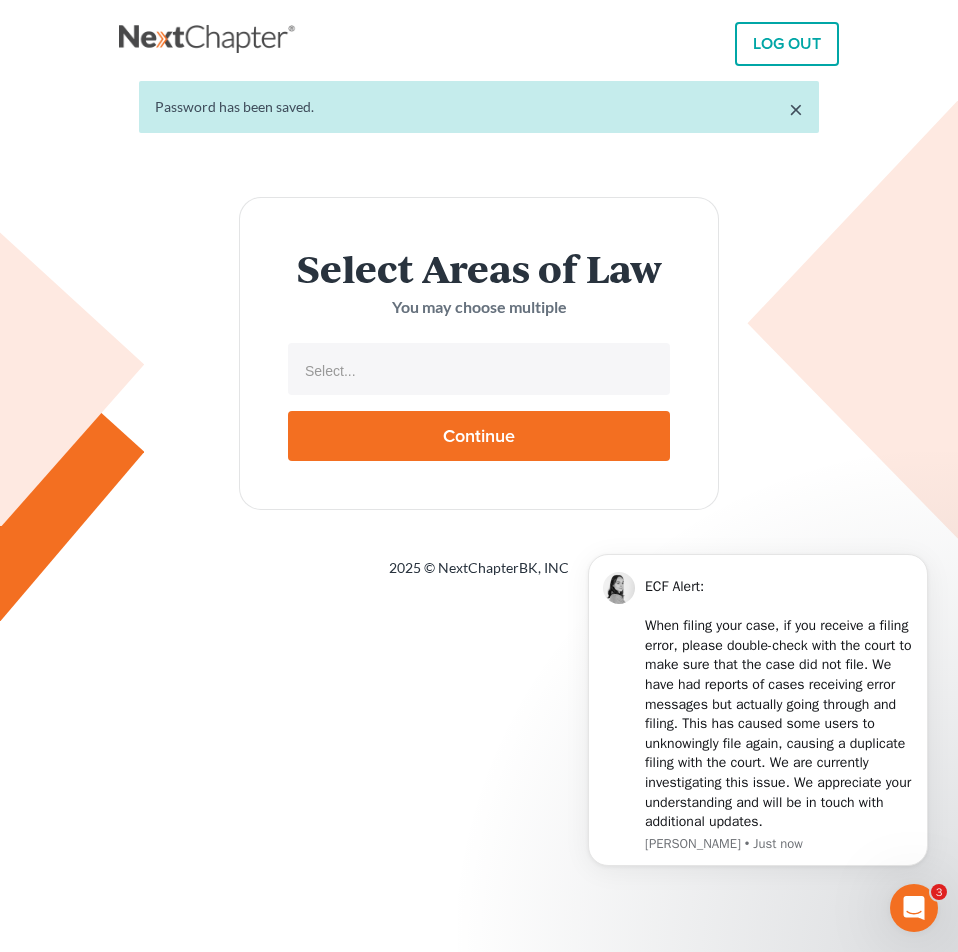 type 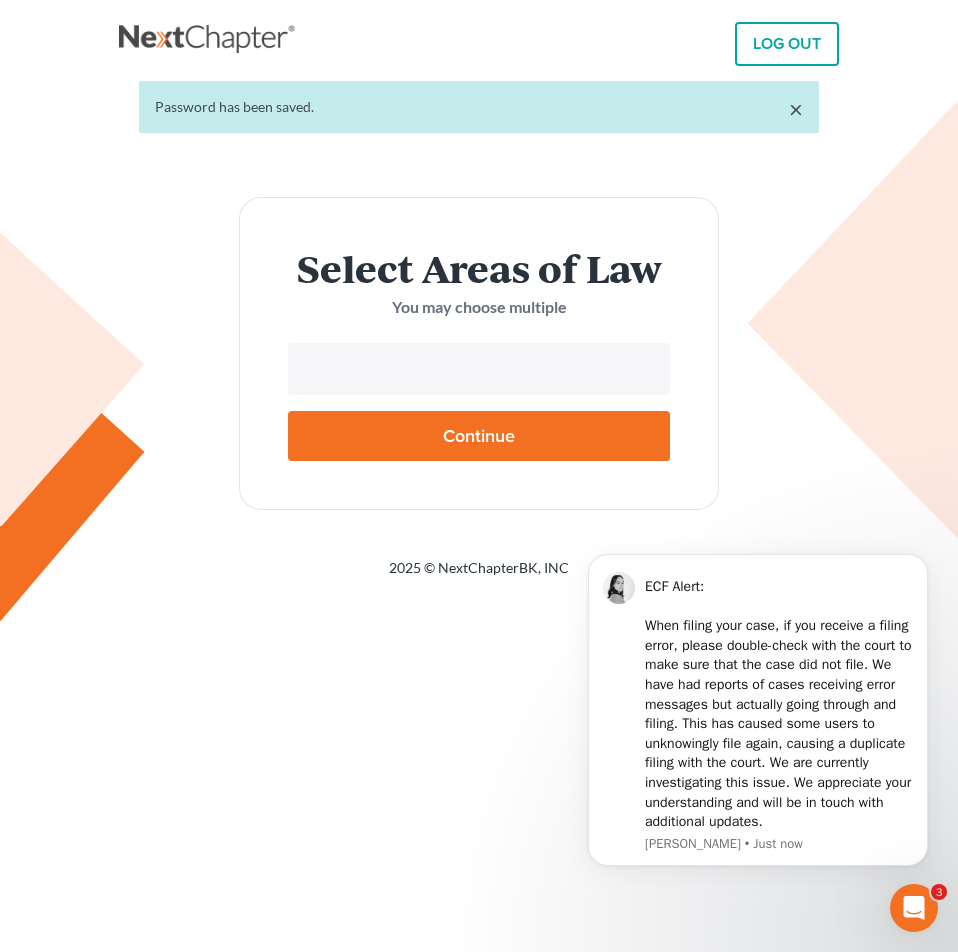 click at bounding box center [477, 371] 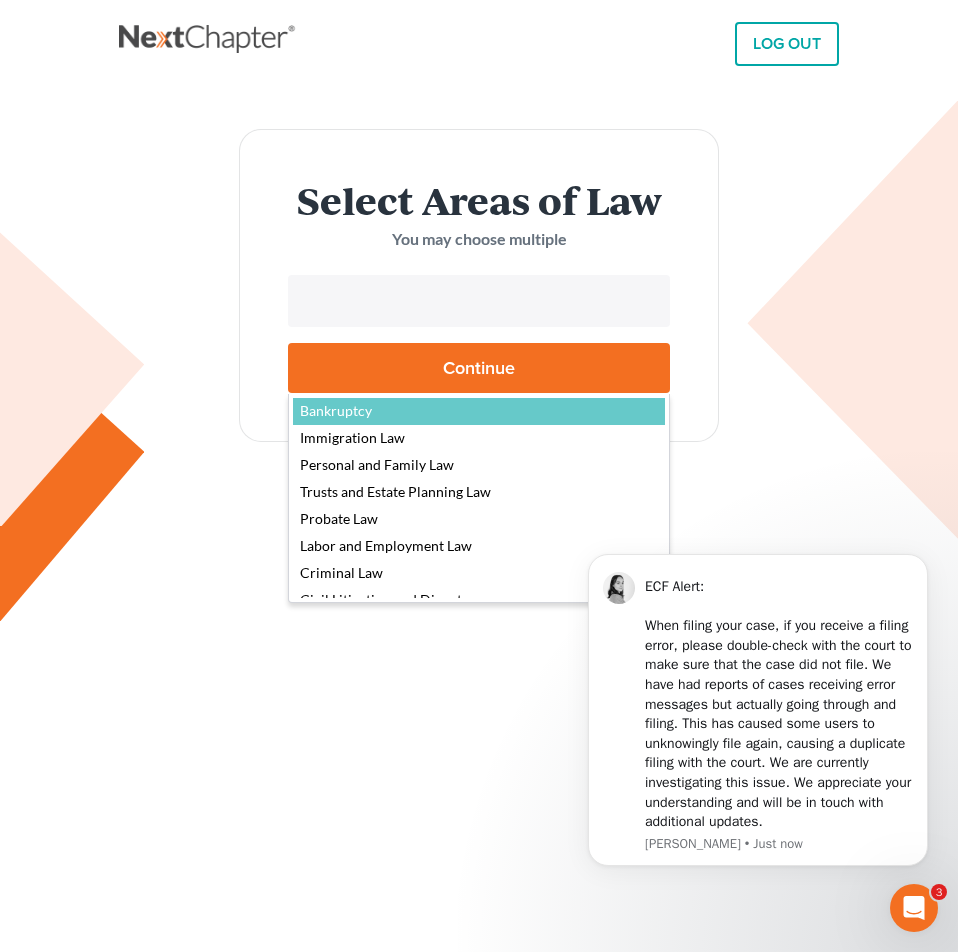 select on "4556" 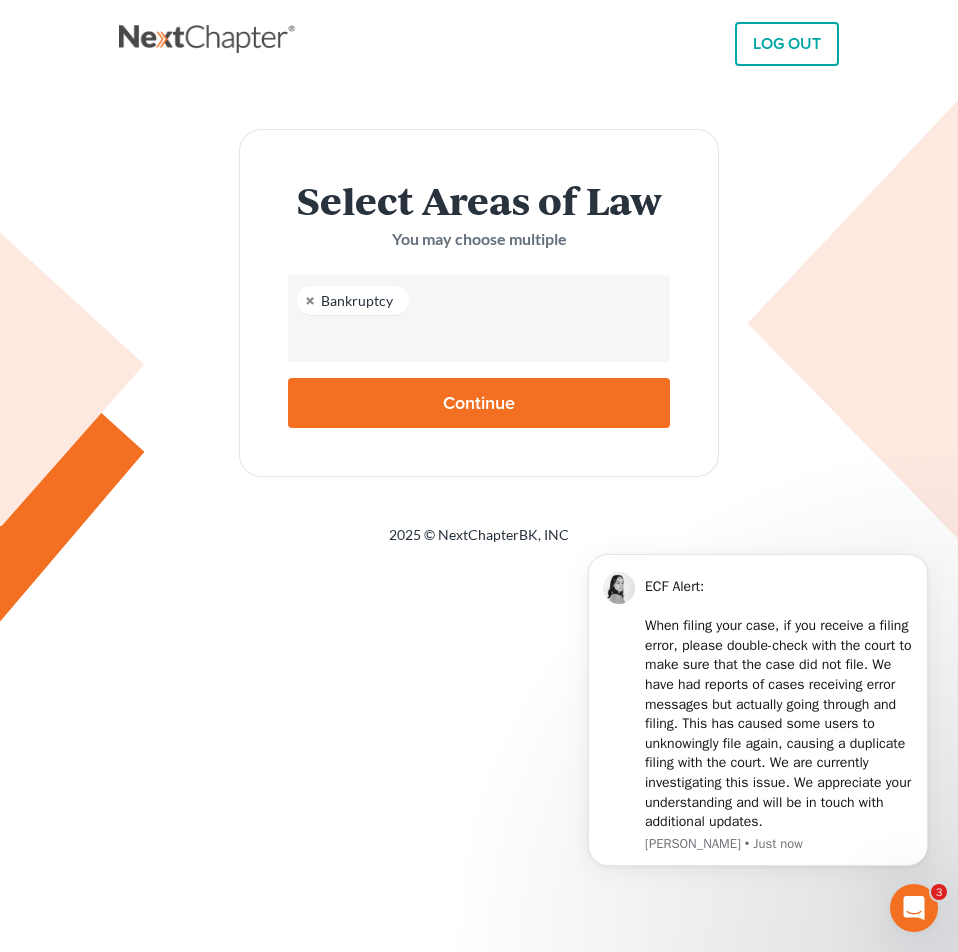 click on "Continue" at bounding box center (479, 403) 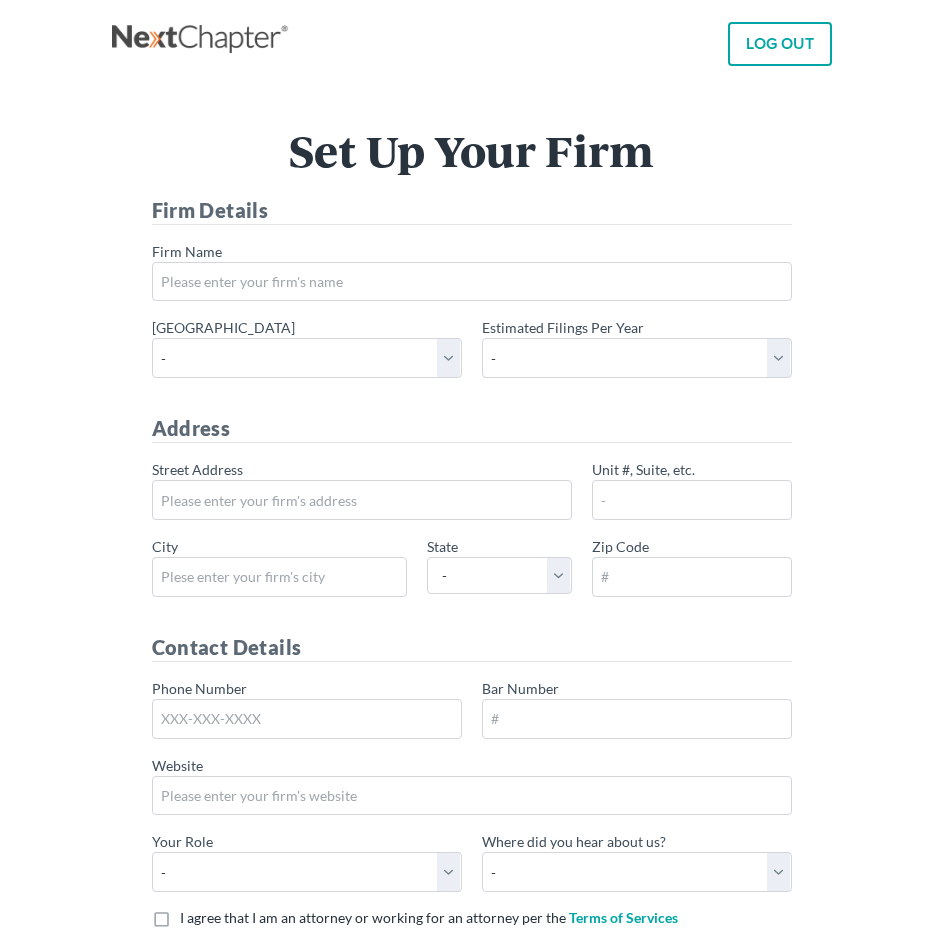 scroll, scrollTop: 0, scrollLeft: 0, axis: both 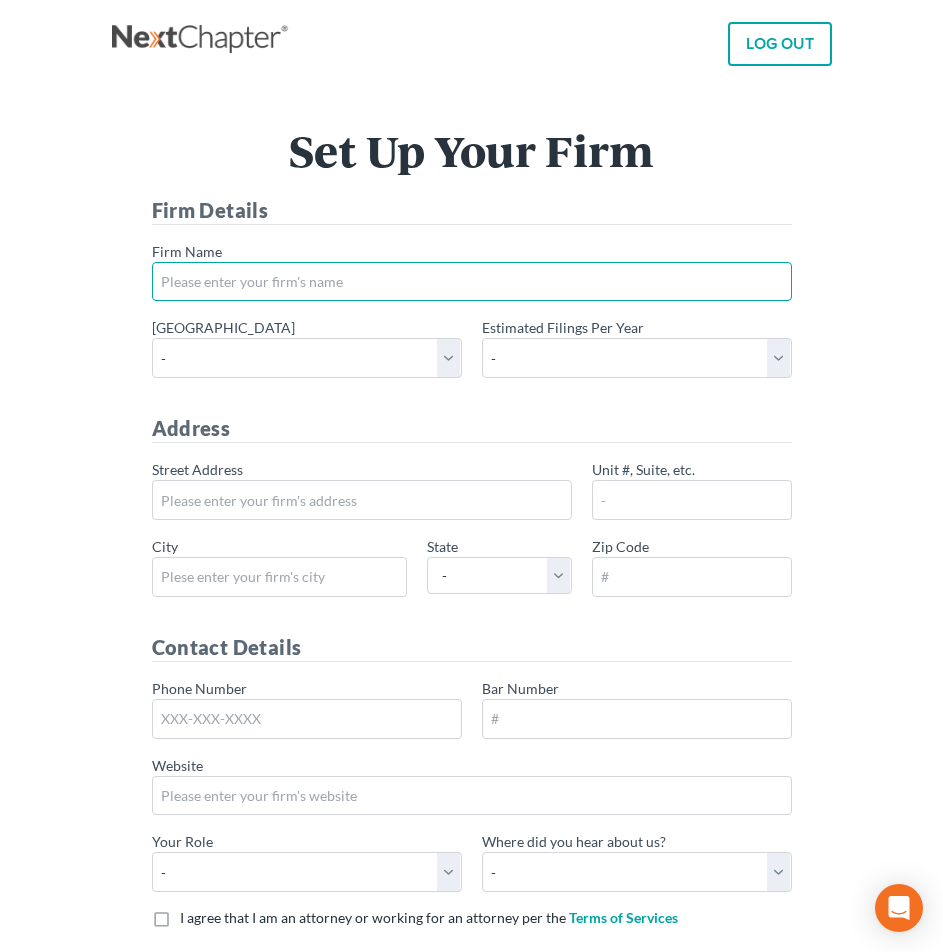 click on "*  Firm Name" at bounding box center (472, 282) 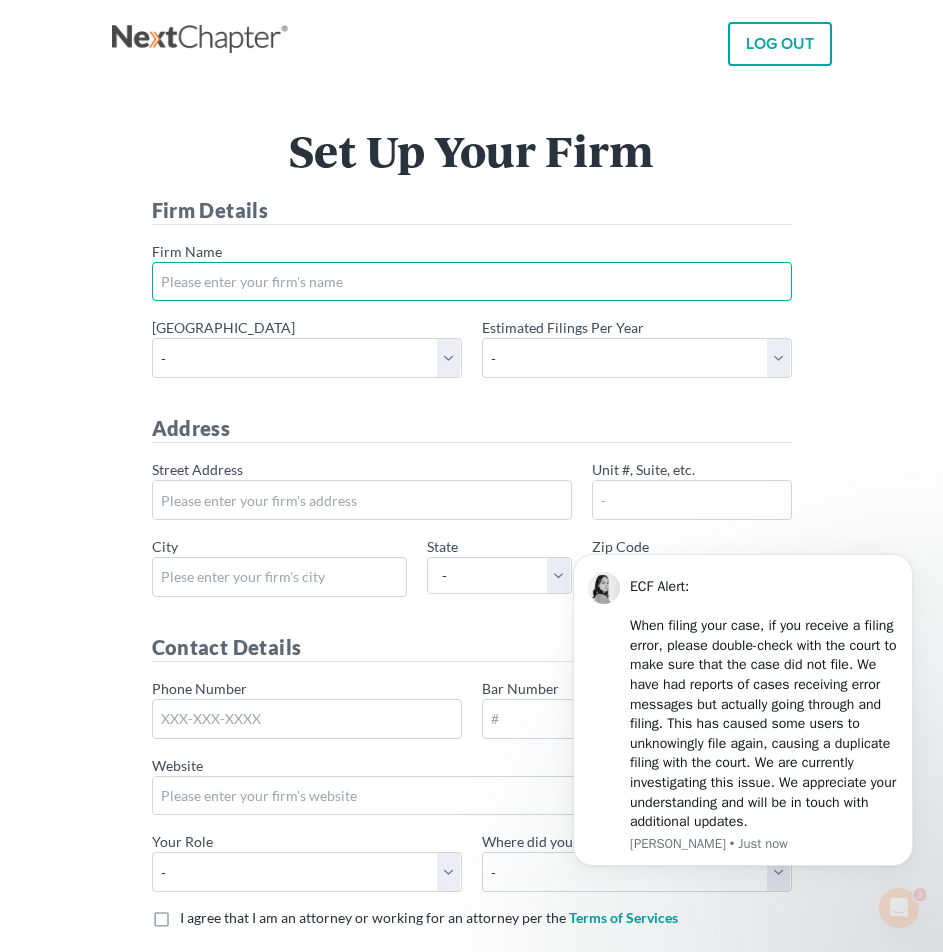 scroll, scrollTop: 0, scrollLeft: 0, axis: both 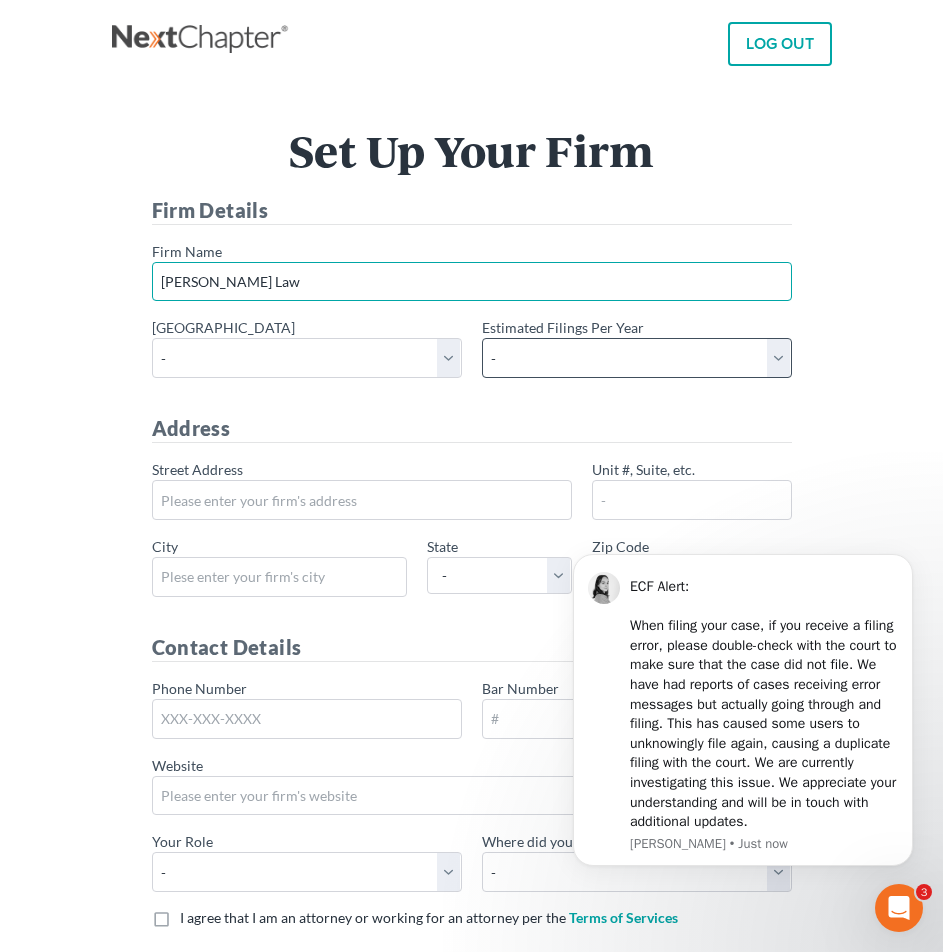 type on "[PERSON_NAME] Law" 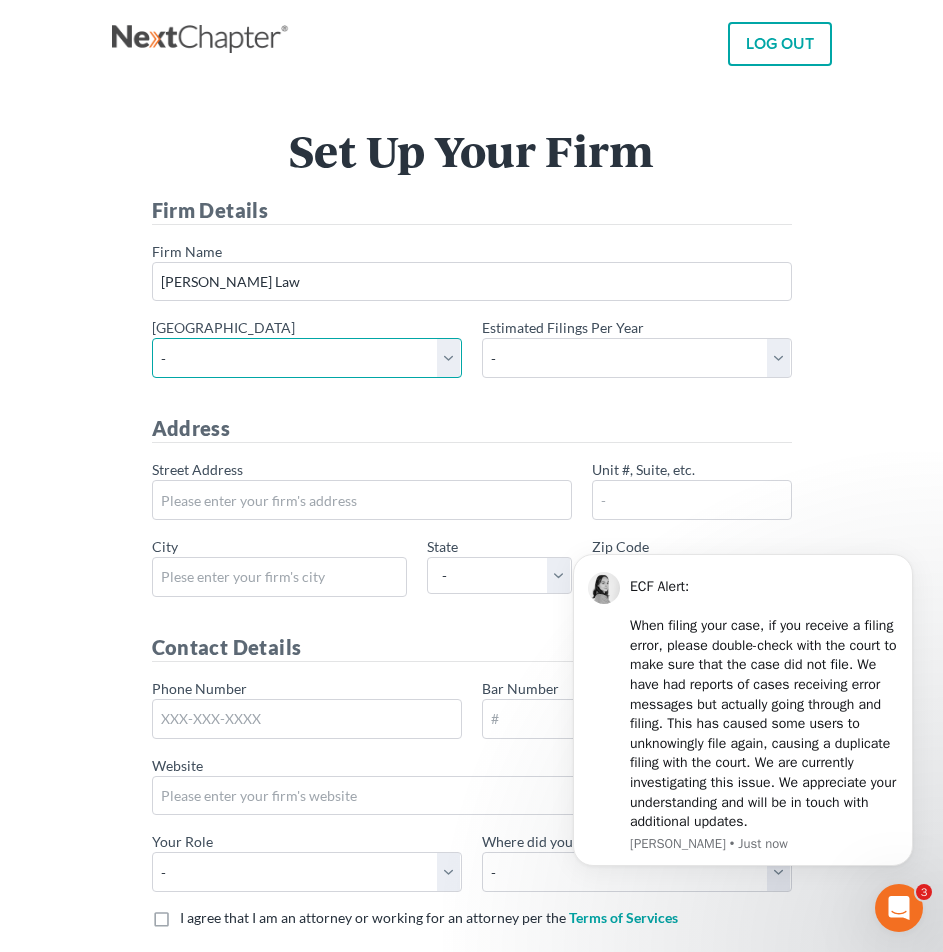 click on "-
[US_STATE] - [GEOGRAPHIC_DATA]
[US_STATE] - [GEOGRAPHIC_DATA][US_STATE] - Southern
[US_STATE]
[US_STATE]
[US_STATE] - Eastern
[US_STATE] - [GEOGRAPHIC_DATA]
[US_STATE] - [GEOGRAPHIC_DATA]
[US_STATE] - [GEOGRAPHIC_DATA]
[US_STATE] - [GEOGRAPHIC_DATA][US_STATE] - [GEOGRAPHIC_DATA][US_STATE]
[US_STATE]
[US_STATE]
[US_STATE]
[US_STATE] - [GEOGRAPHIC_DATA][US_STATE] - [GEOGRAPHIC_DATA][US_STATE] - [GEOGRAPHIC_DATA][US_STATE] - [GEOGRAPHIC_DATA]
[US_STATE] - [GEOGRAPHIC_DATA][US_STATE] - Southern
[US_STATE]
[US_STATE]
[US_STATE]
[US_STATE] - [GEOGRAPHIC_DATA]
[US_STATE] - [GEOGRAPHIC_DATA][US_STATE] - [GEOGRAPHIC_DATA]
[US_STATE] - [GEOGRAPHIC_DATA]
[US_STATE] - Southern
[US_STATE] - Northern
[US_STATE] - Southern
[US_STATE]
[US_STATE]
[US_STATE] - Eastern
[US_STATE] - Western
[US_STATE] - Eastern
[US_STATE] - [GEOGRAPHIC_DATA]
[US_STATE] - Western
[US_STATE]
[US_STATE]
[US_STATE]
[US_STATE] - Eastern
[US_STATE] - Western
[US_STATE]
[US_STATE] - Northern
[US_STATE] - Southern
[US_STATE] - Eastern
[US_STATE] - Western
[US_STATE]
[US_STATE]
[US_STATE]
[US_STATE]
[US_STATE]
[US_STATE]
[US_STATE] - Eastern
[US_STATE] - [GEOGRAPHIC_DATA][US_STATE] - [GEOGRAPHIC_DATA]" at bounding box center (307, 358) 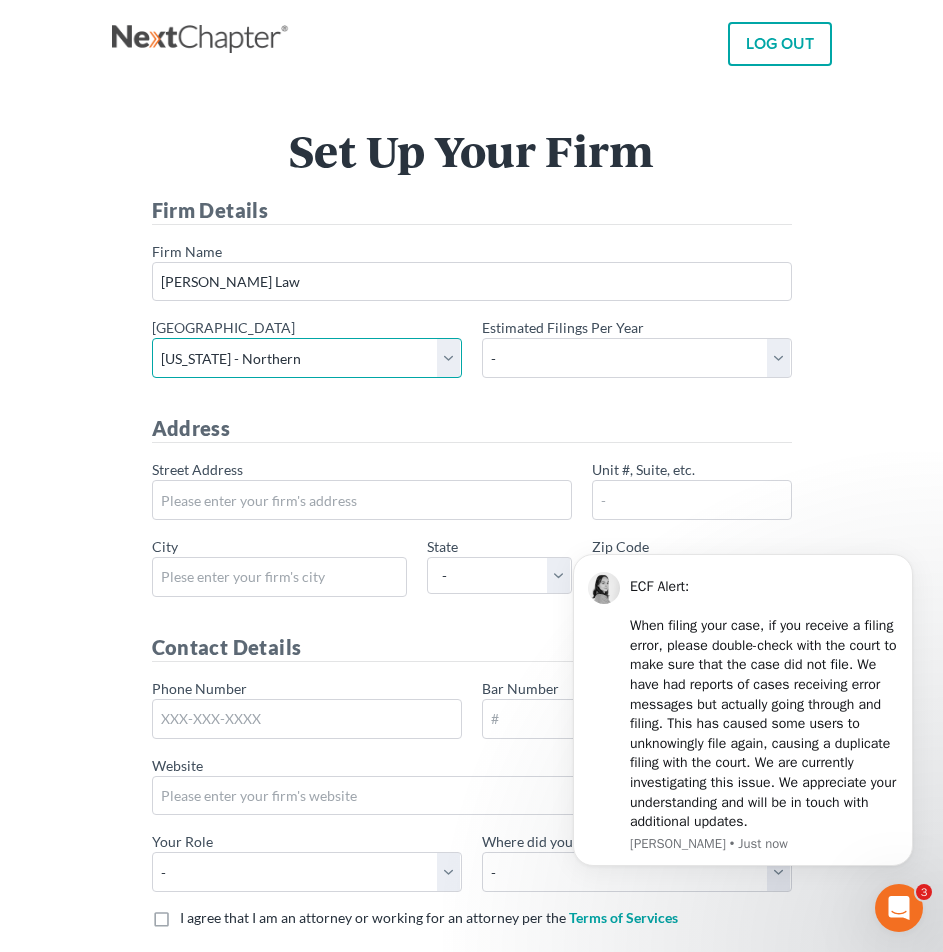 click on "-
Alabama - Middle
Alabama - Northern
Alabama - Southern
Alaska
Arizona
Arkansas - Eastern
Arkansas - Western
California - Central
California - Eastern
California - Northern
California - Southern
Colorado
Connecticut
Delaware
District of Columbia
Florida - Middle
Florida - Northern
Florida - Southern
Georgia - Middle
Georgia - Northern
Georgia - Southern
Guam
Hawaii
Idaho
Illinois - Central
Illinois - Northern
Illinois - Southern
Indiana - Northern
Indiana - Southern
Iowa - Northern
Iowa - Southern
Kansas
Kentucky
Kentucky - Eastern
Kentucky - Western
Louisiana - Eastern
Louisiana - Middle
Louisiana - Western
Maine
Maryland
Massachusetts
Michigan - Eastern
Michigan - Western
Minnesota
Mississippi - Northern
Mississippi - Southern
Missouri - Eastern
Missouri - Western
Montana
Nebraska
Nevada
New Hampshire
New Jersey
New Mexico
New York - Eastern
New York - Northern
New York - Southern" at bounding box center [307, 358] 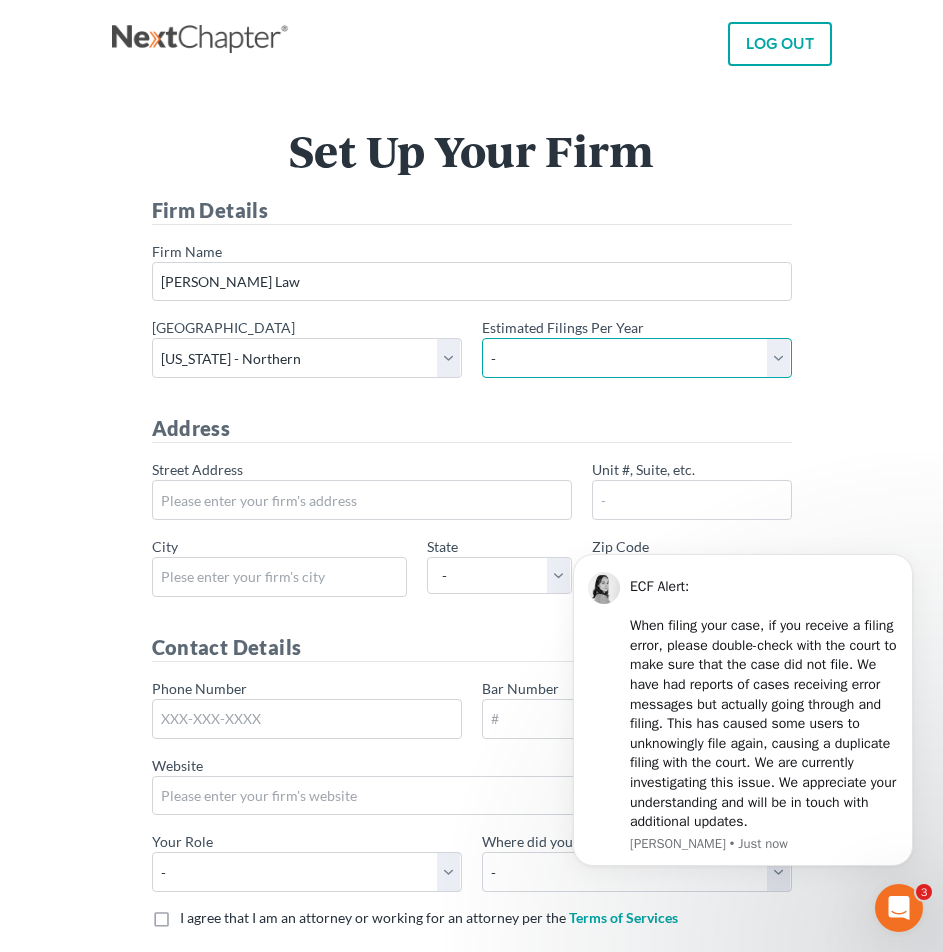 click on "-
1-10
11-50
50+" at bounding box center [637, 358] 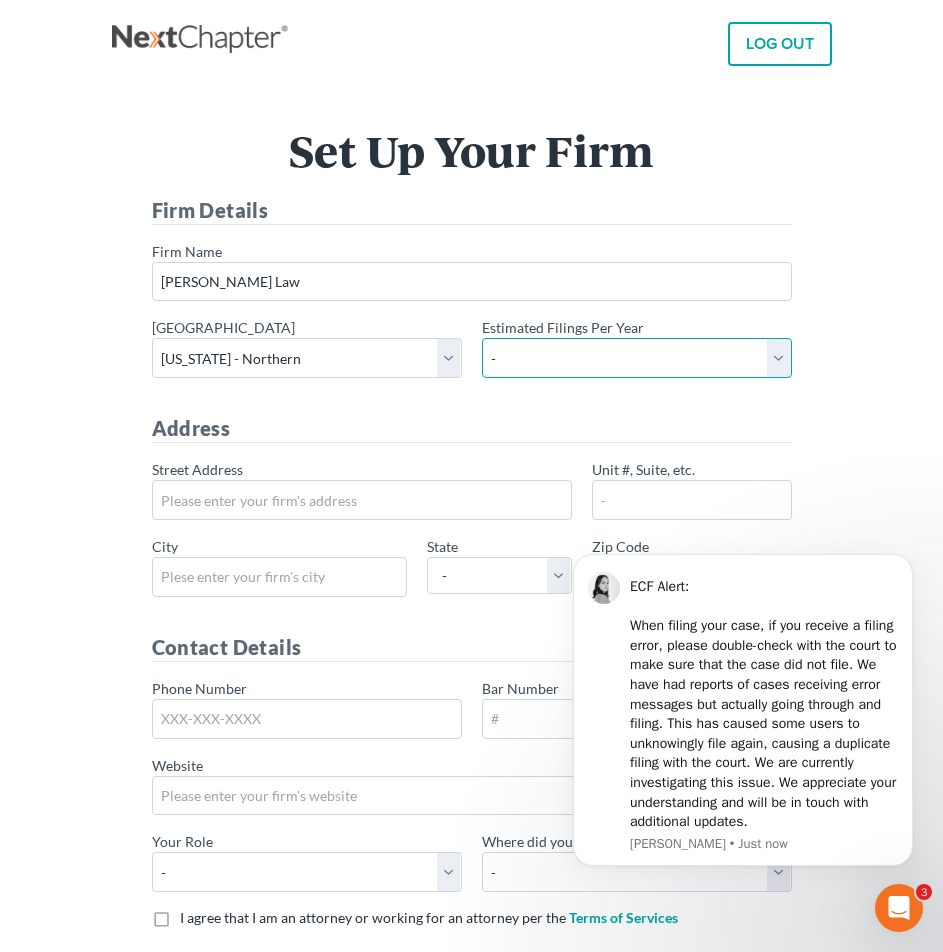 select on "10" 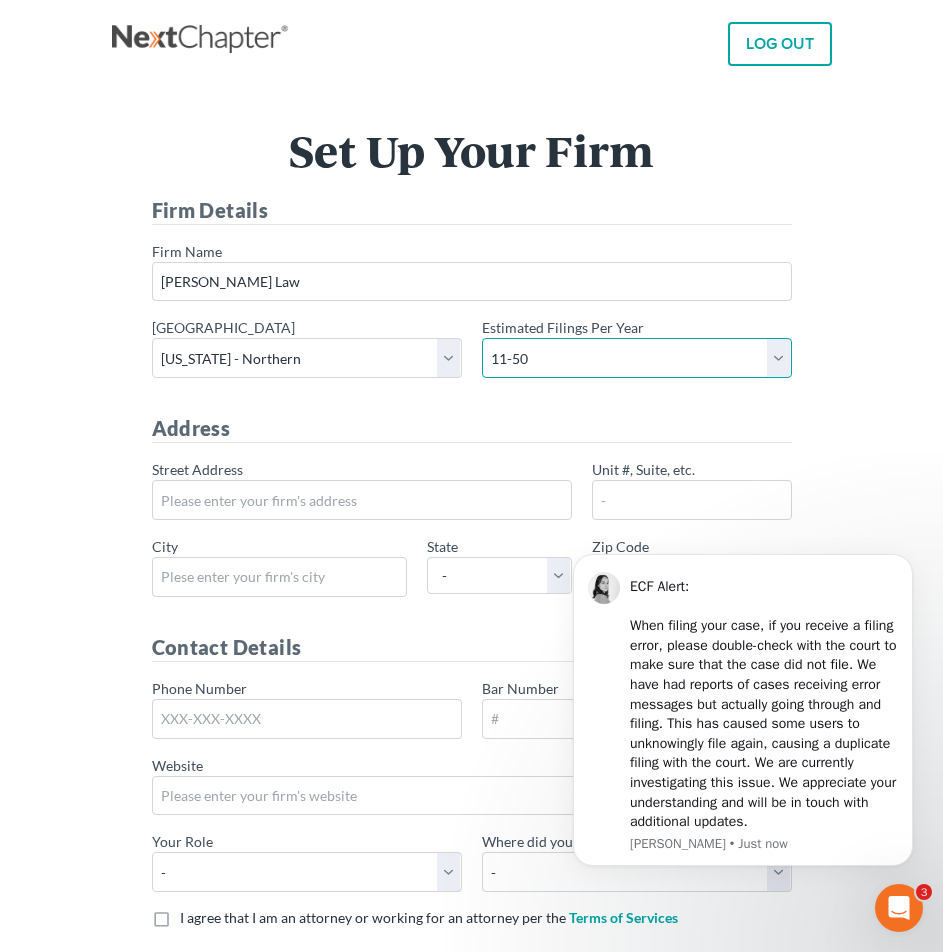 click on "-
1-10
11-50
50+" at bounding box center (637, 358) 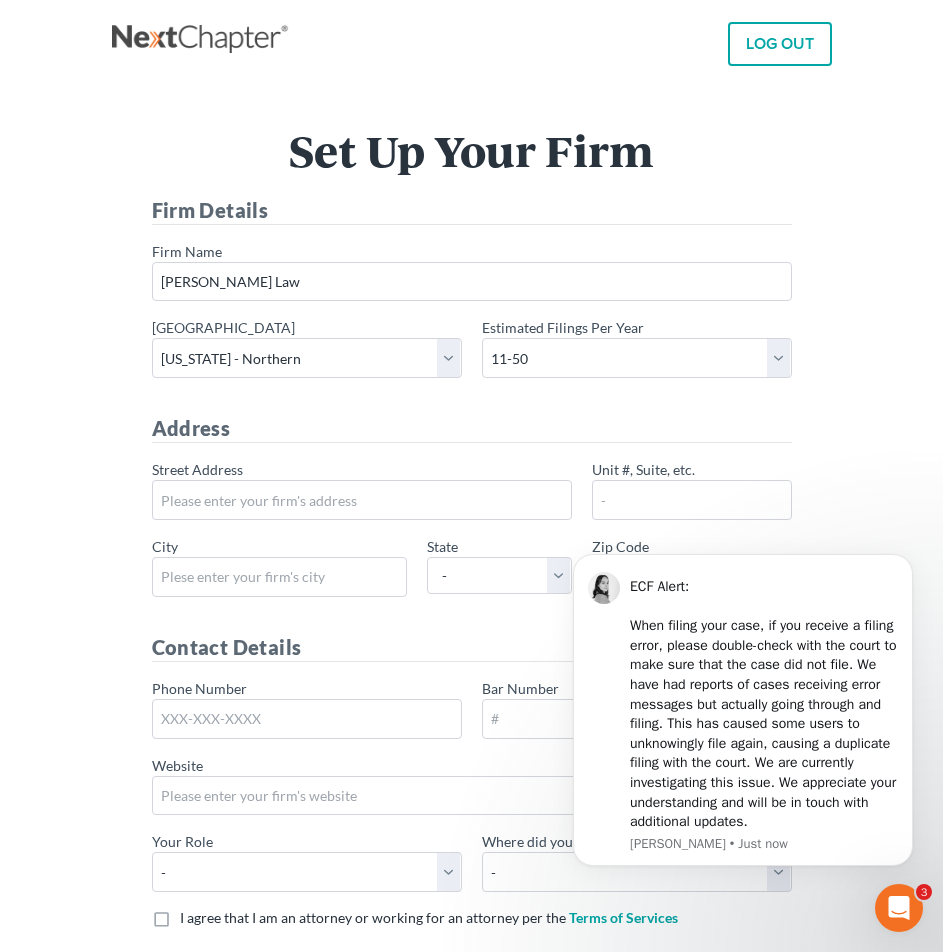 click on "Firm Details *  Firm Name Daniel S. Pickens Law *  Primary district -
Alabama - Middle
Alabama - Northern
Alabama - Southern
Alaska
Arizona
Arkansas - Eastern
Arkansas - Western
California - Central
California - Eastern
California - Northern
California - Southern
Colorado
Connecticut
Delaware
District of Columbia
Florida - Middle
Florida - Northern
Florida - Southern
Georgia - Middle
Georgia - Northern
Georgia - Southern
Guam
Hawaii
Idaho
Illinois - Central
Illinois - Northern
Illinois - Southern
Indiana - Northern
Indiana - Southern
Iowa - Northern
Iowa - Southern
Kansas
Kentucky
Kentucky - Eastern
Kentucky - Western
Louisiana - Eastern
Louisiana - Middle
Louisiana - Western
Maine
Maryland
Massachusetts
Michigan - Eastern
Michigan - Western
Minnesota
Mississippi - Northern
Mississippi - Southern
Missouri - Eastern
Missouri - Western
Montana
Nebraska
Nevada
New Hampshire
New Jersey
New Mexico" at bounding box center [472, 602] 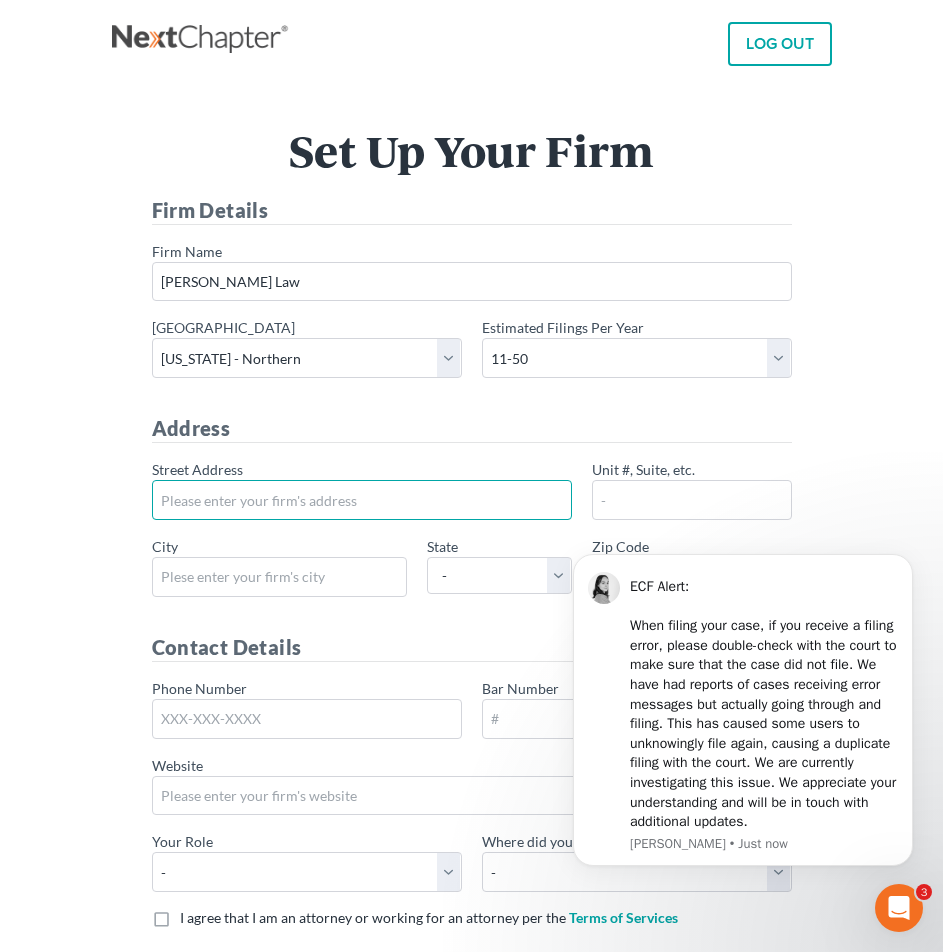 click on "*  Street Address" at bounding box center (362, 500) 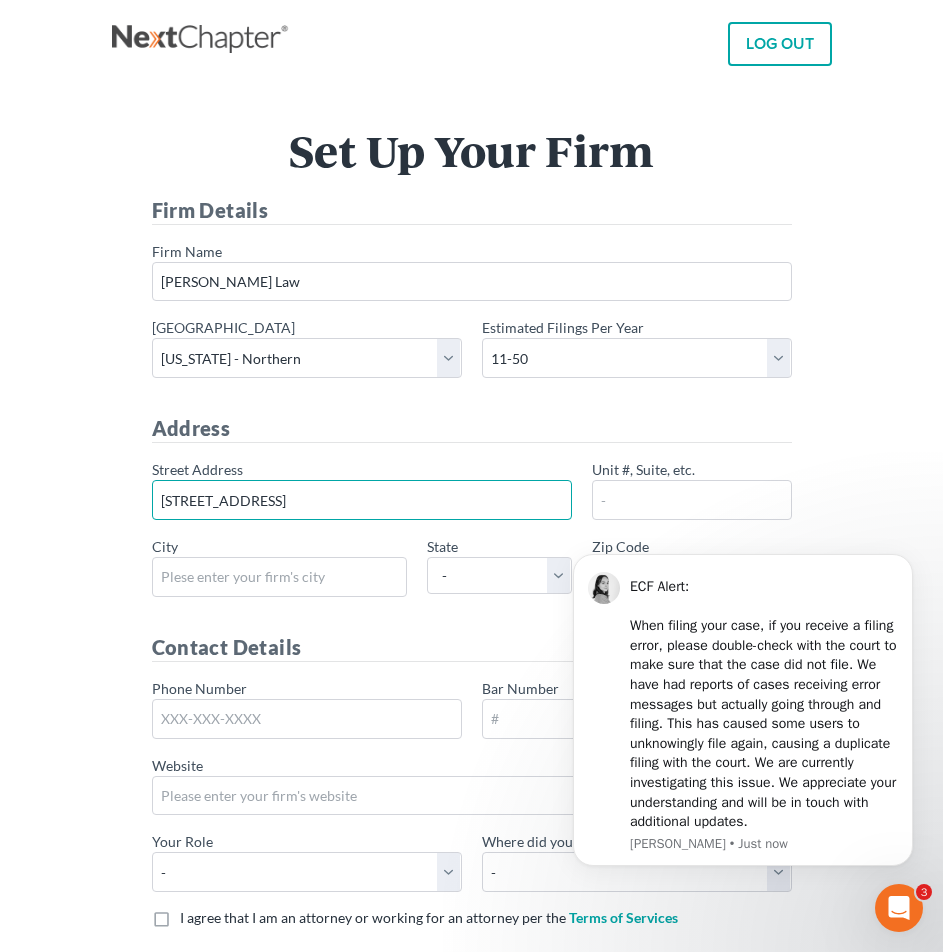 type on "300 W Green St" 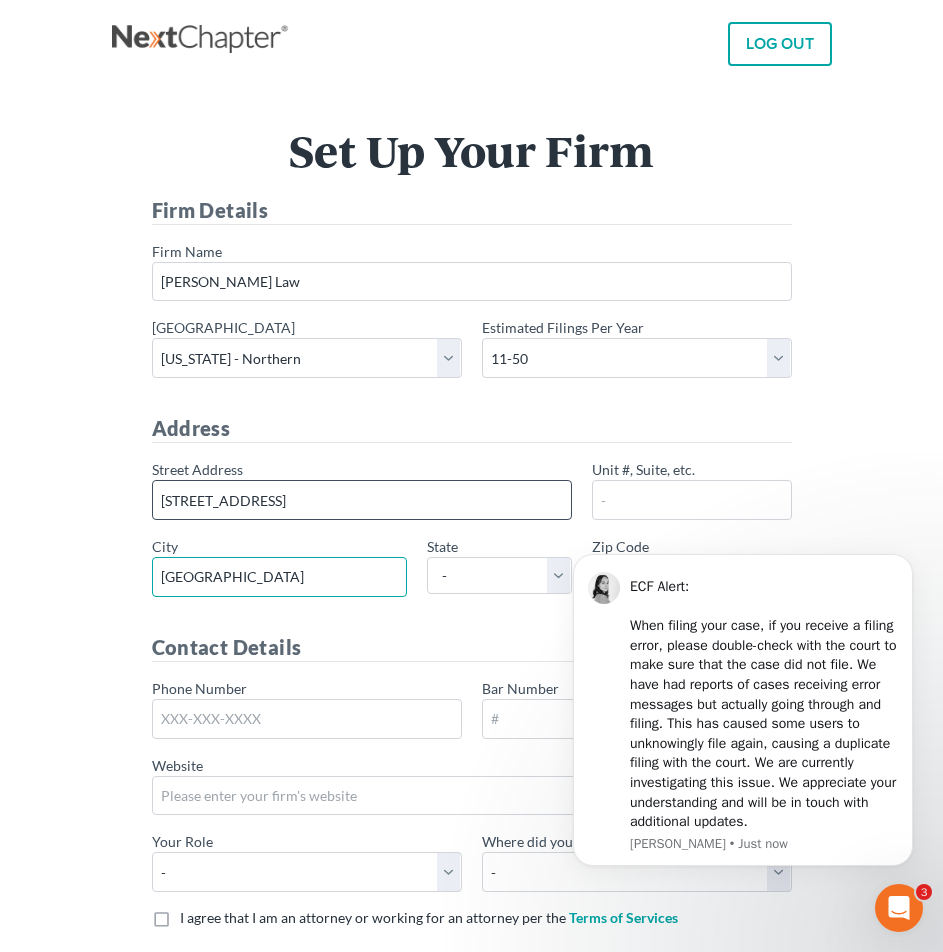 type on "Athens" 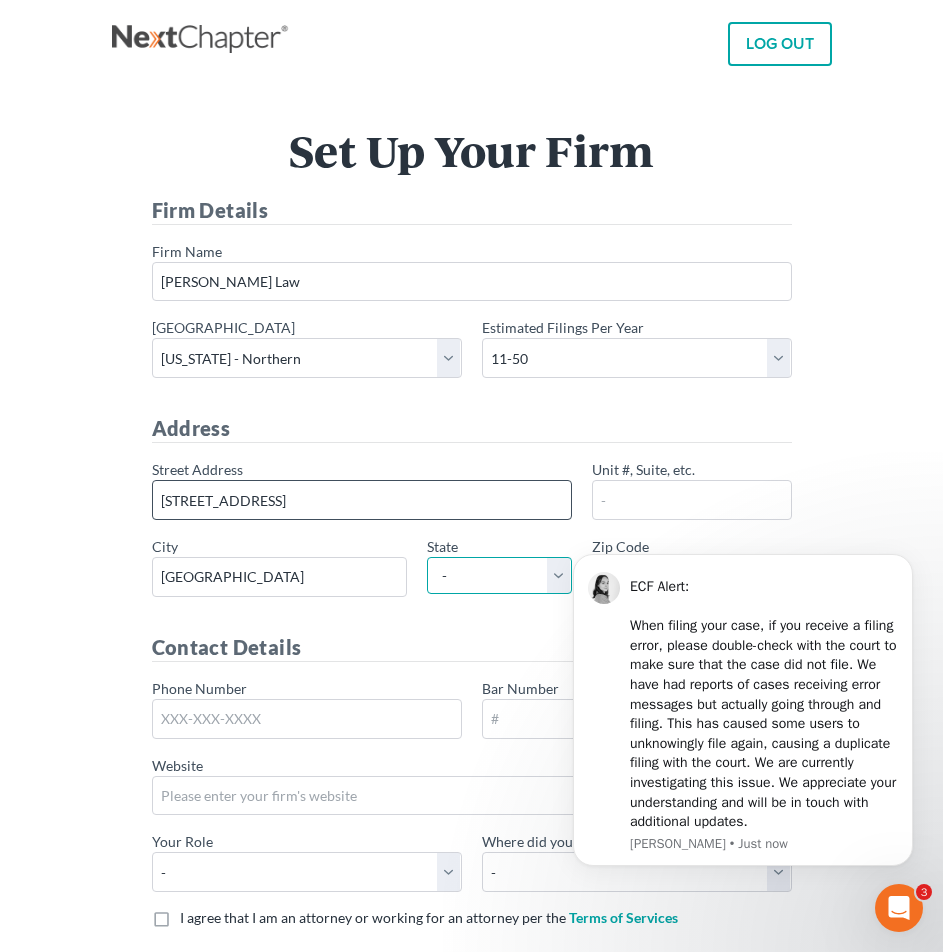 select on "AL" 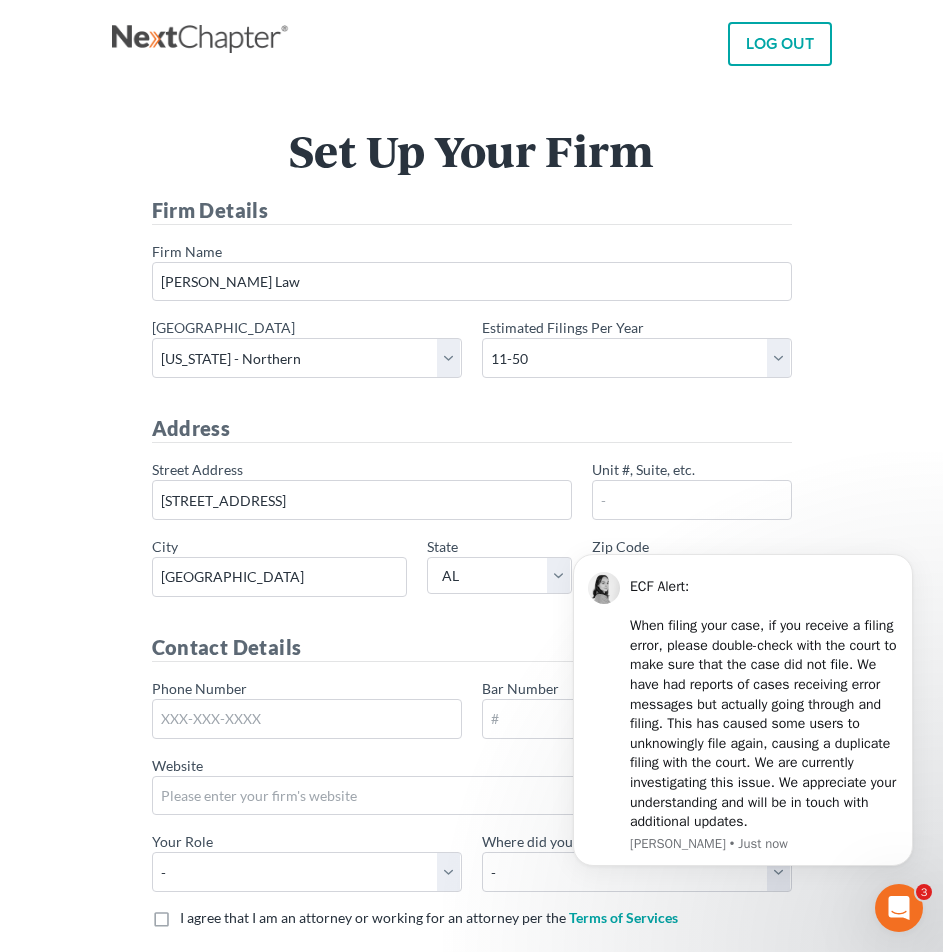 click on "Set Up Your Firm Firm Details *  Firm Name Daniel S. Pickens Law *  Primary district -
Alabama - Middle
Alabama - Northern
Alabama - Southern
Alaska
Arizona
Arkansas - Eastern
Arkansas - Western
California - Central
California - Eastern
California - Northern
California - Southern
Colorado
Connecticut
Delaware
District of Columbia
Florida - Middle
Florida - Northern
Florida - Southern
Georgia - Middle
Georgia - Northern
Georgia - Southern
Guam
Hawaii
Idaho
Illinois - Central
Illinois - Northern
Illinois - Southern
Indiana - Northern
Indiana - Southern
Iowa - Northern
Iowa - Southern
Kansas
Kentucky
Kentucky - Eastern
Kentucky - Western
Louisiana - Eastern
Louisiana - Middle
Louisiana - Western
Maine
Maryland
Massachusetts
Michigan - Eastern
Michigan - Western
Minnesota
Mississippi - Northern
Mississippi - Southern
Missouri - Eastern
Missouri - Western
Montana
Nebraska
Nevada
New Hampshire
New Jersey" at bounding box center (471, 580) 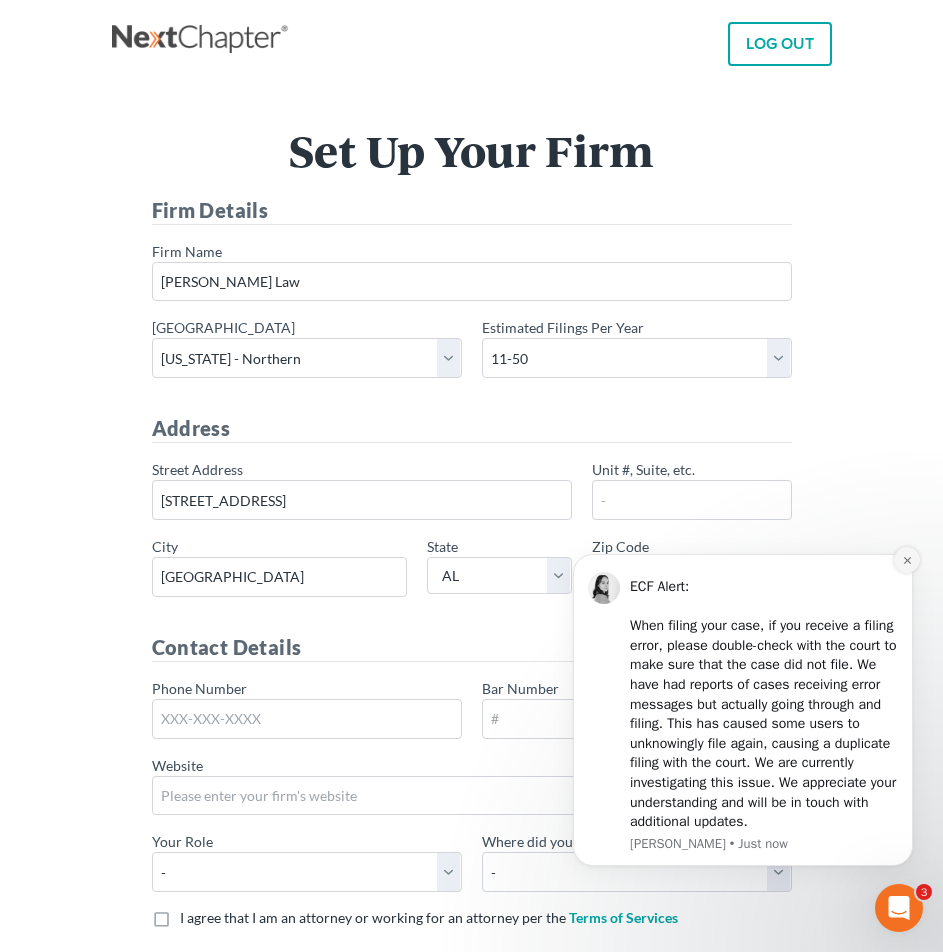 click at bounding box center [907, 560] 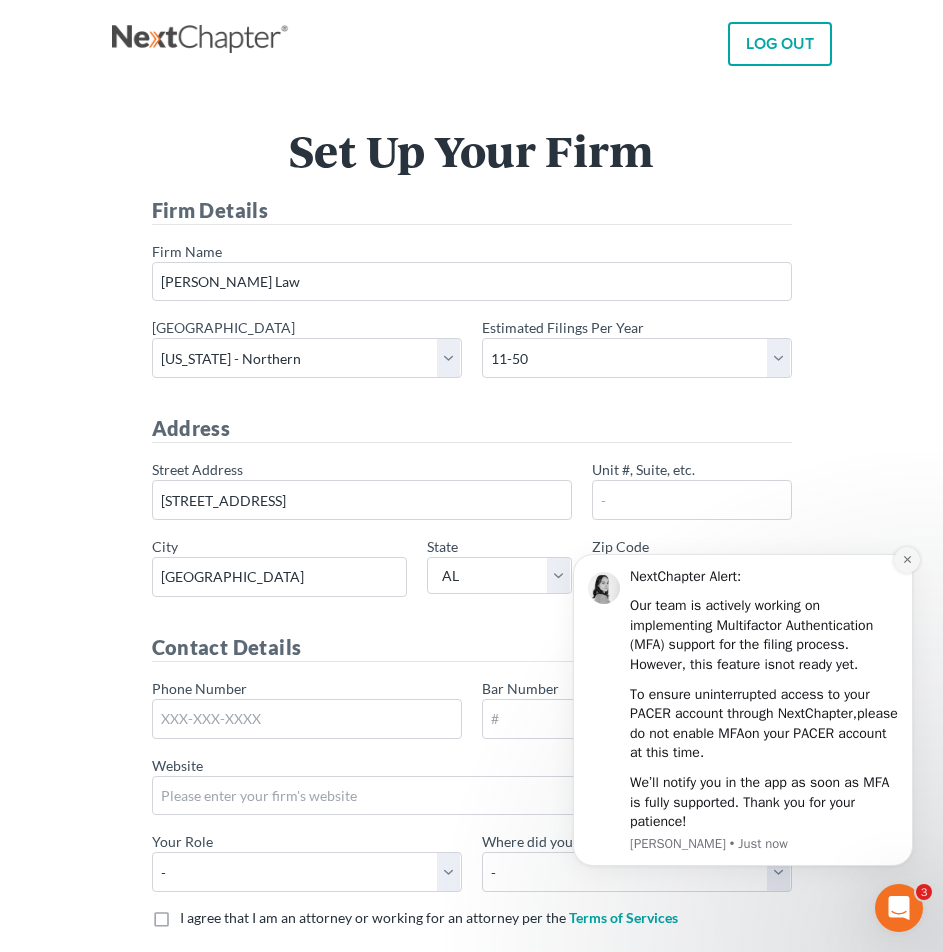 click 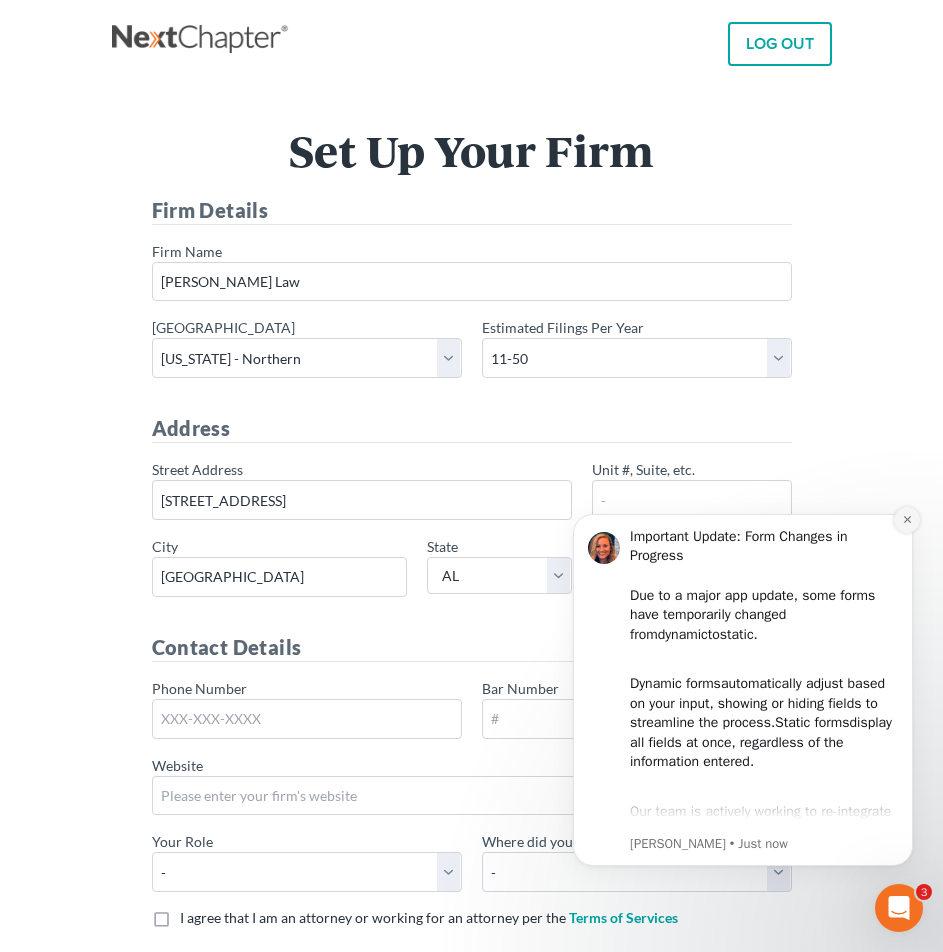 click 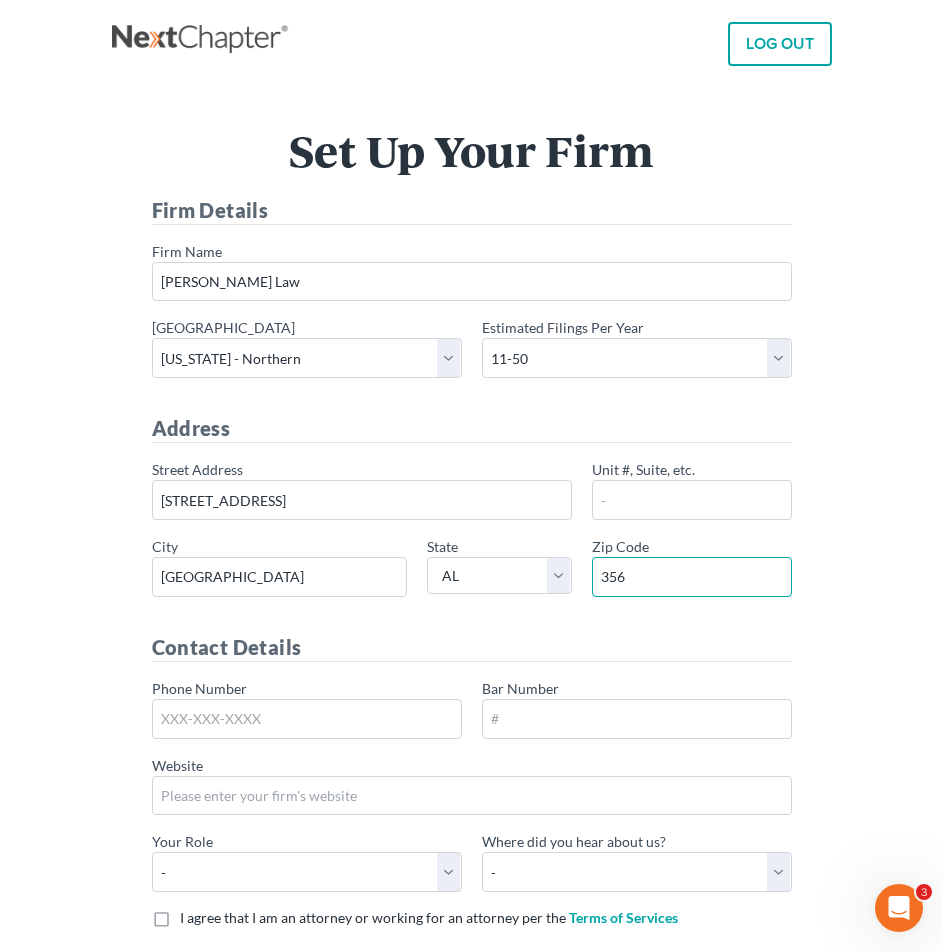 click on "356" at bounding box center (692, 577) 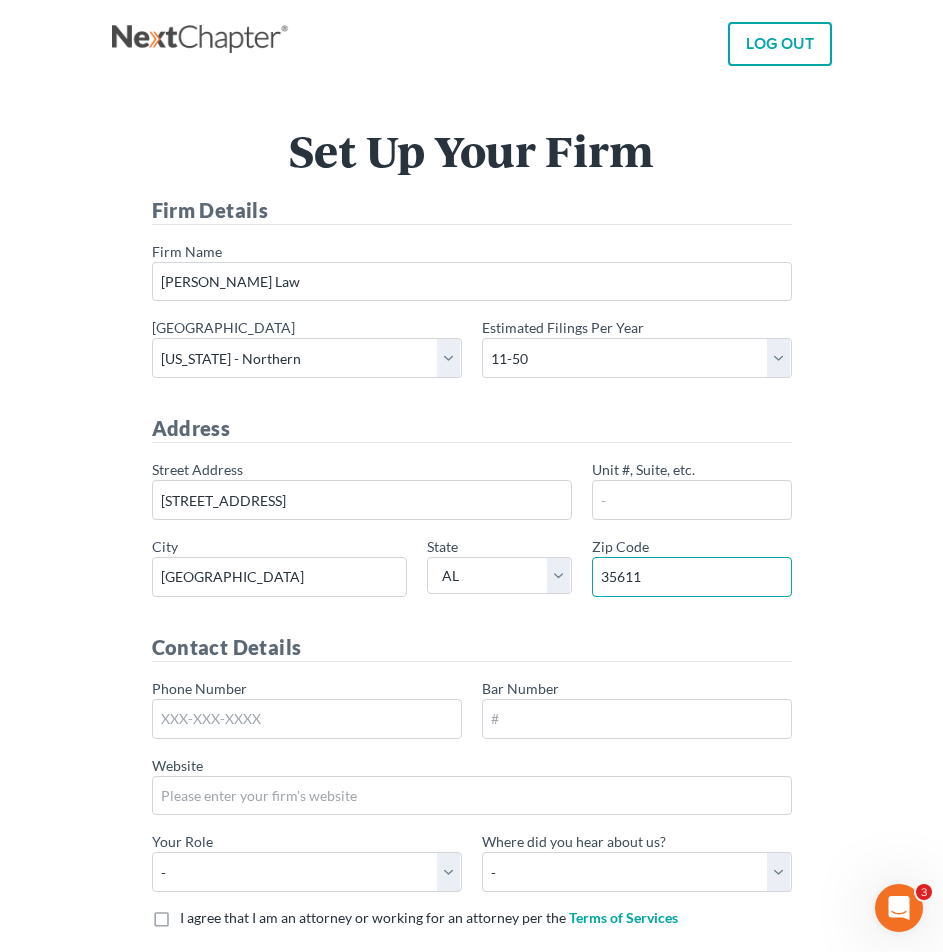 type on "35611" 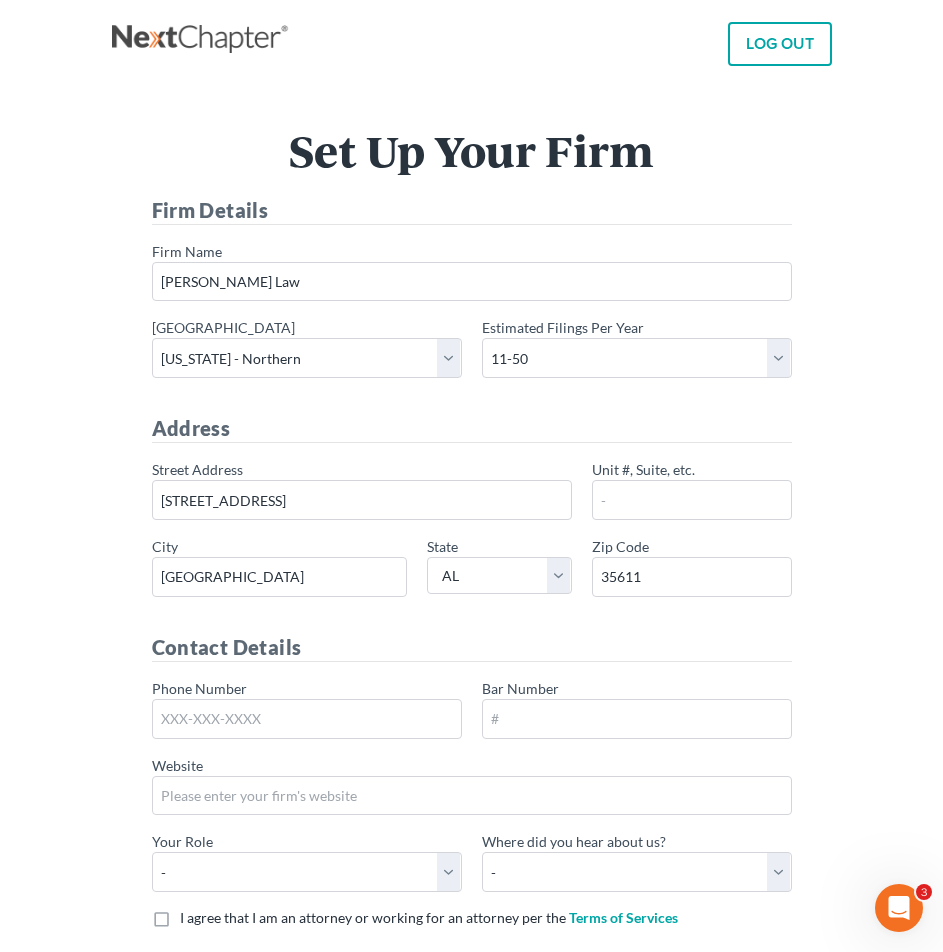 click on "Set Up Your Firm Firm Details *  Firm Name Daniel S. Pickens Law *  Primary district -
Alabama - Middle
Alabama - Northern
Alabama - Southern
Alaska
Arizona
Arkansas - Eastern
Arkansas - Western
California - Central
California - Eastern
California - Northern
California - Southern
Colorado
Connecticut
Delaware
District of Columbia
Florida - Middle
Florida - Northern
Florida - Southern
Georgia - Middle
Georgia - Northern
Georgia - Southern
Guam
Hawaii
Idaho
Illinois - Central
Illinois - Northern
Illinois - Southern
Indiana - Northern
Indiana - Southern
Iowa - Northern
Iowa - Southern
Kansas
Kentucky
Kentucky - Eastern
Kentucky - Western
Louisiana - Eastern
Louisiana - Middle
Louisiana - Western
Maine
Maryland
Massachusetts
Michigan - Eastern
Michigan - Western
Minnesota
Mississippi - Northern
Mississippi - Southern
Missouri - Eastern
Missouri - Western
Montana
Nebraska
Nevada
New Hampshire
New Jersey" at bounding box center [471, 580] 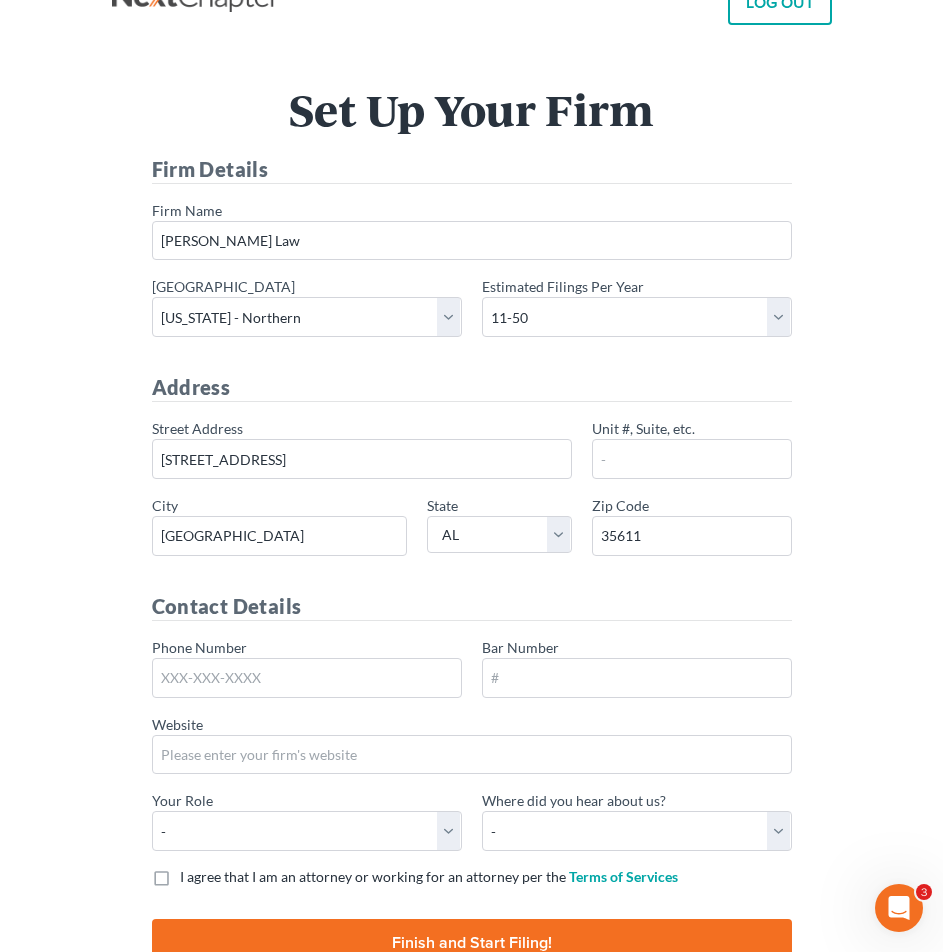 scroll, scrollTop: 164, scrollLeft: 0, axis: vertical 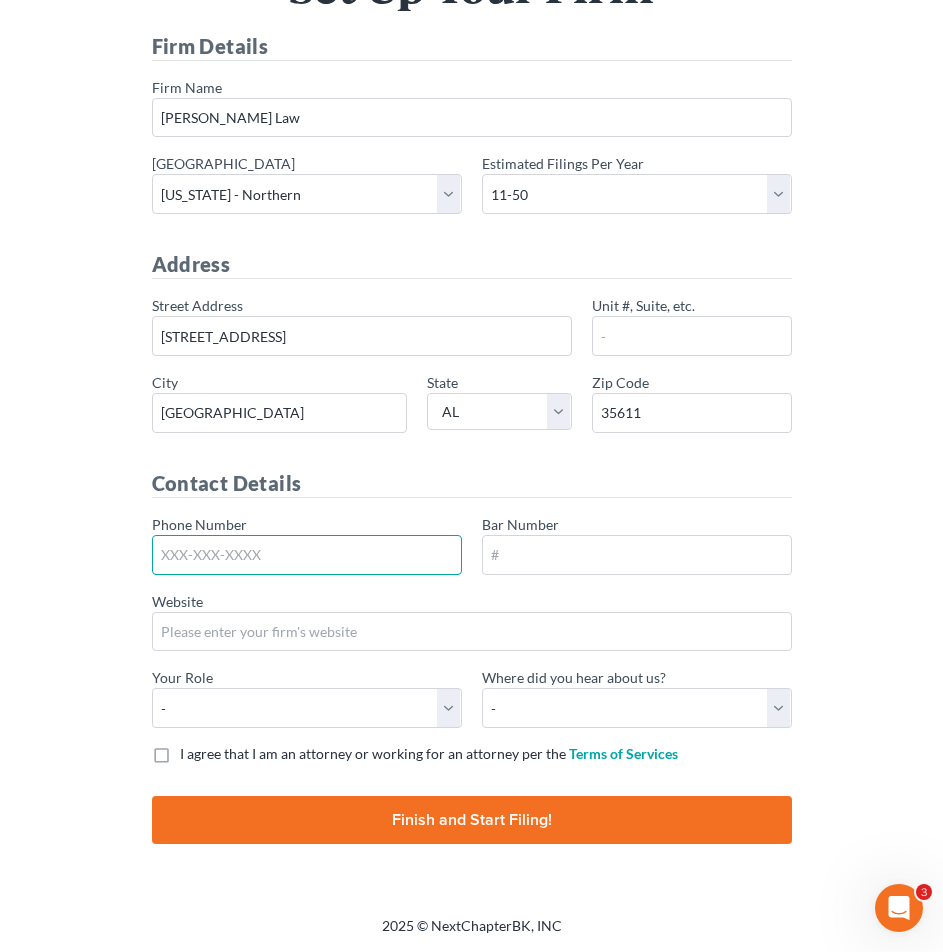 click on "Phone Number" at bounding box center [307, 555] 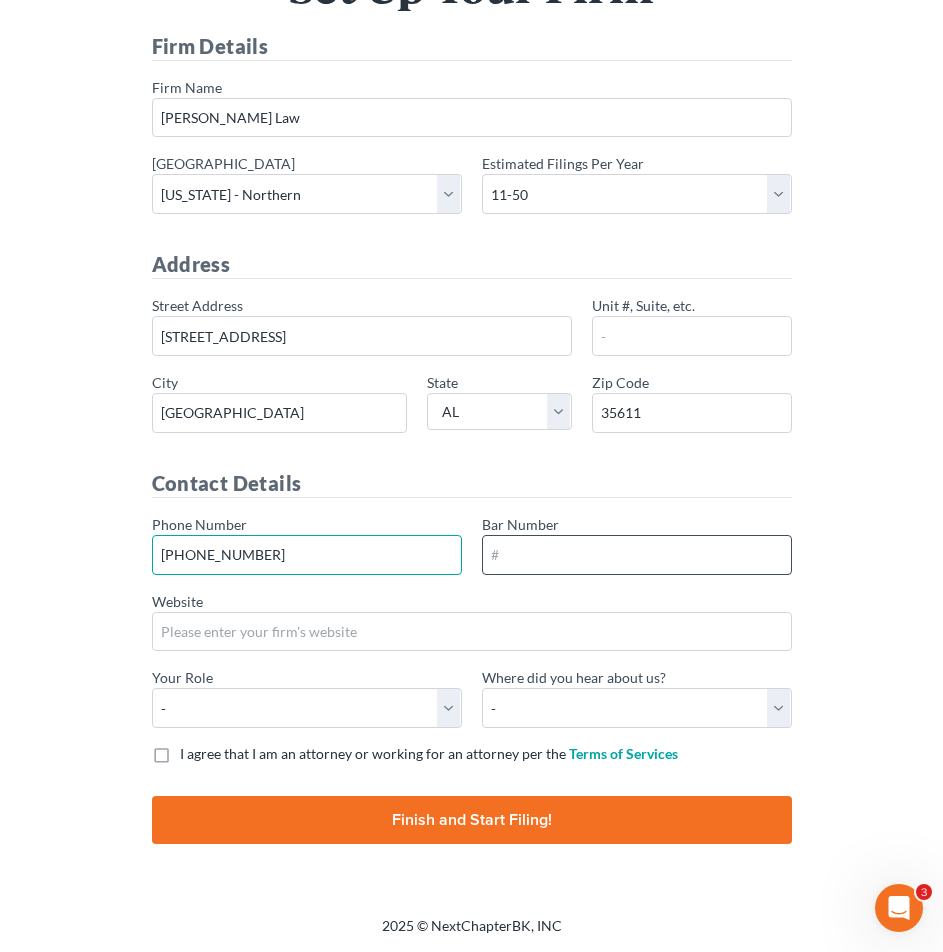 type on "256-434-1678" 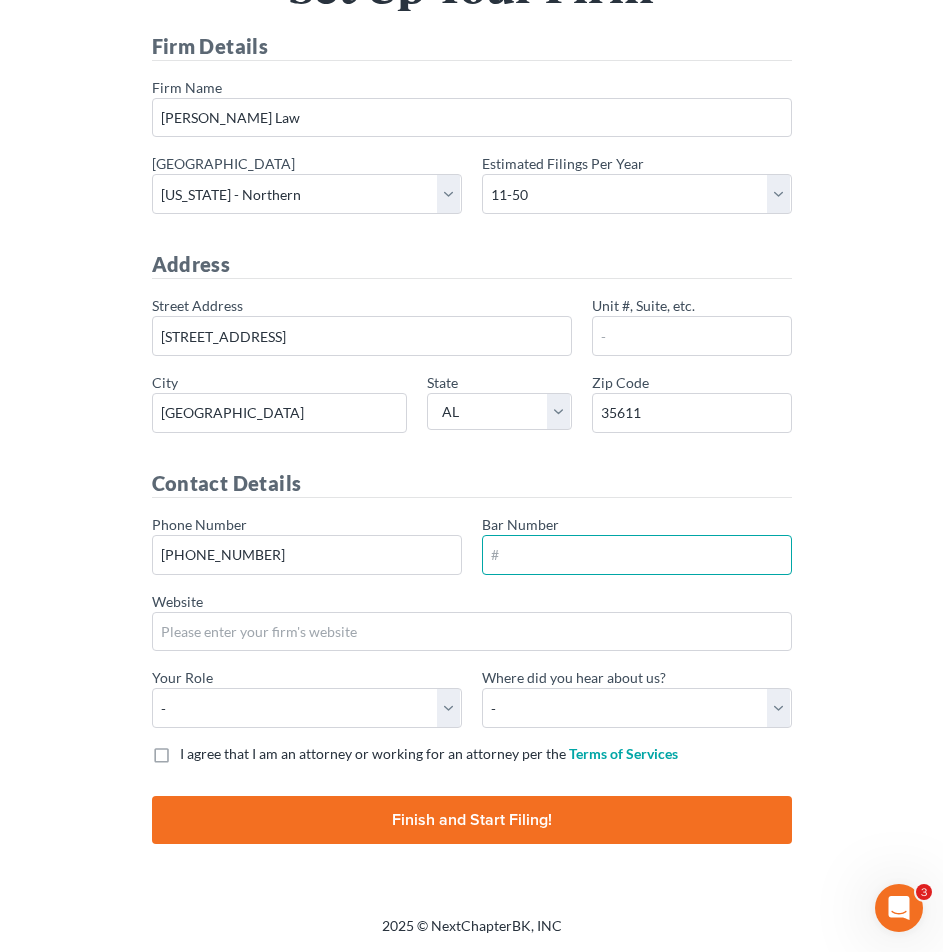 click on "Bar Number" at bounding box center [637, 555] 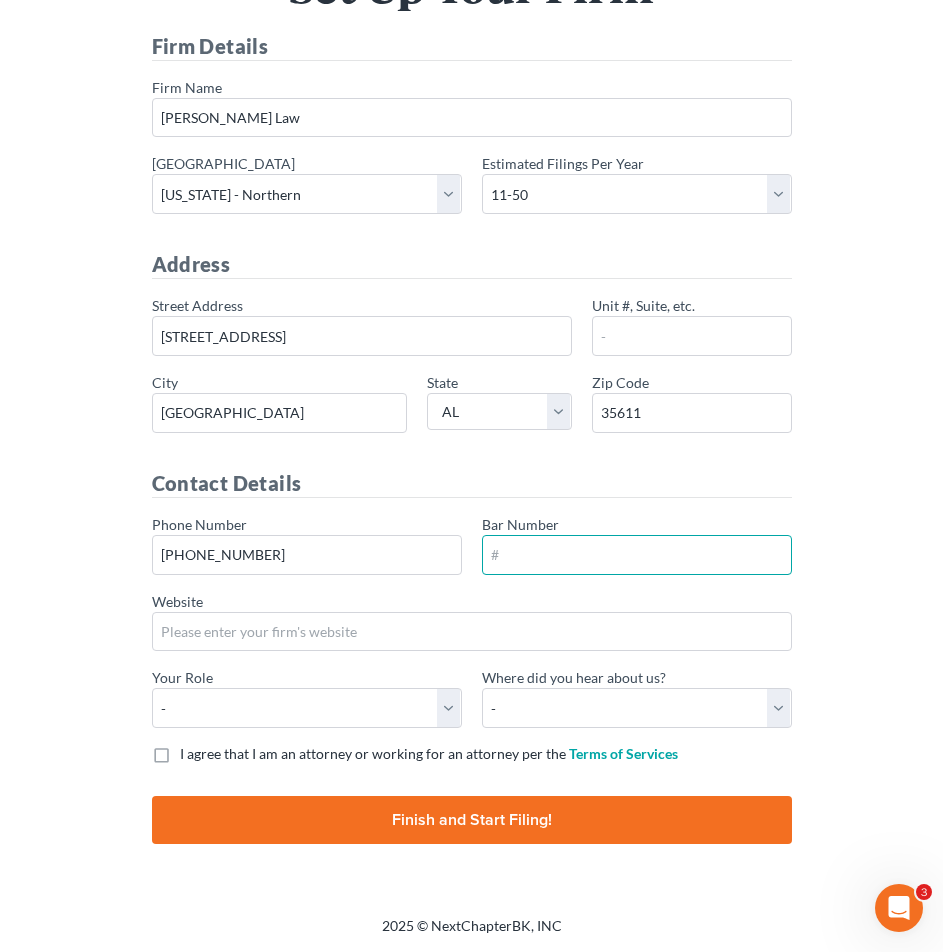 click on "Bar Number" at bounding box center [637, 555] 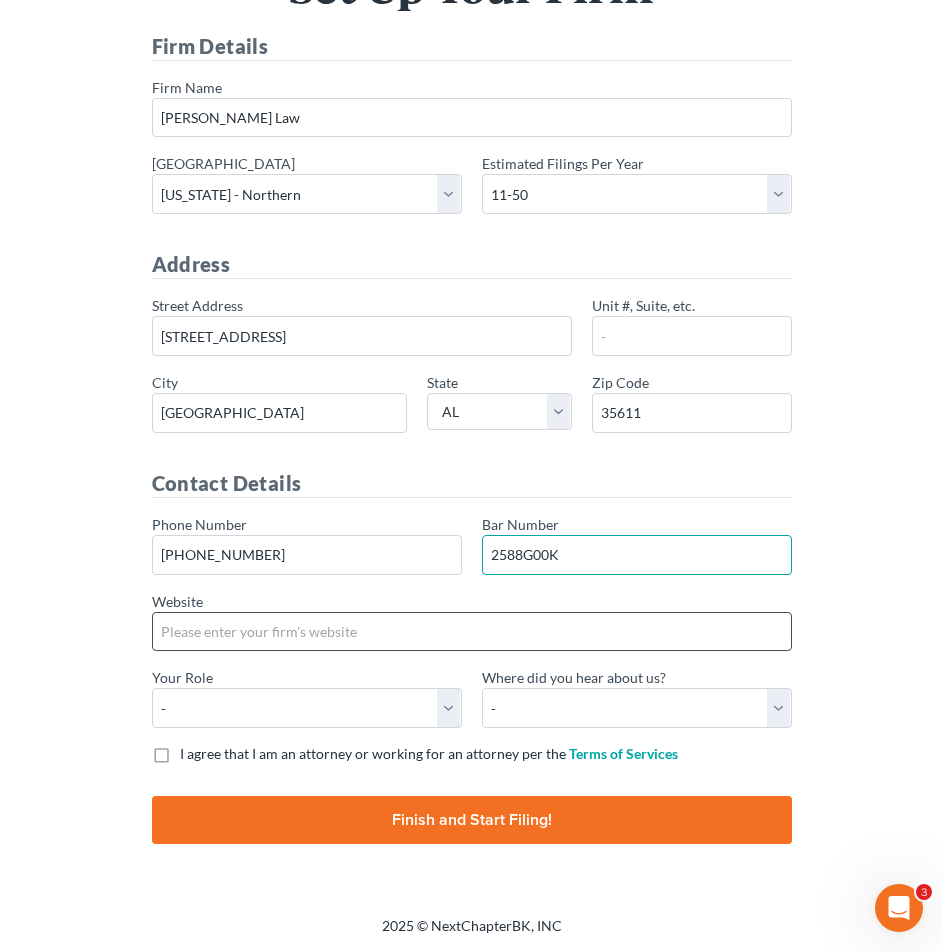 type on "2588G00K" 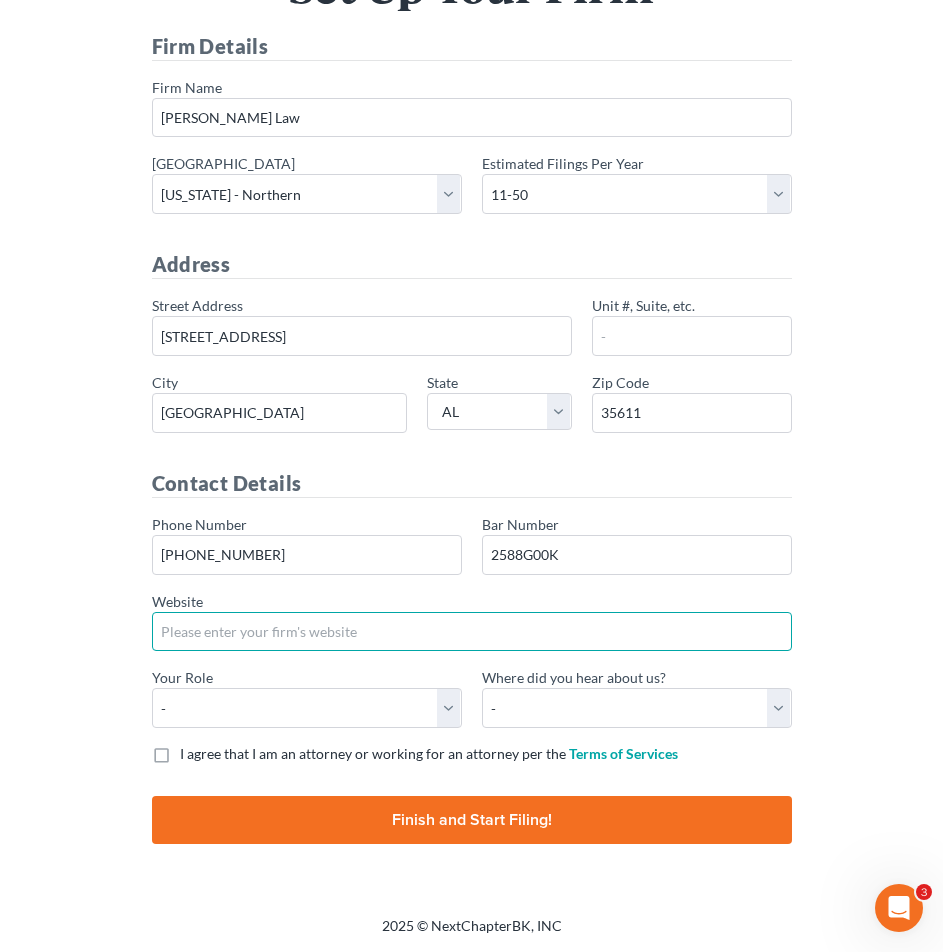 click on "Website" at bounding box center (472, 632) 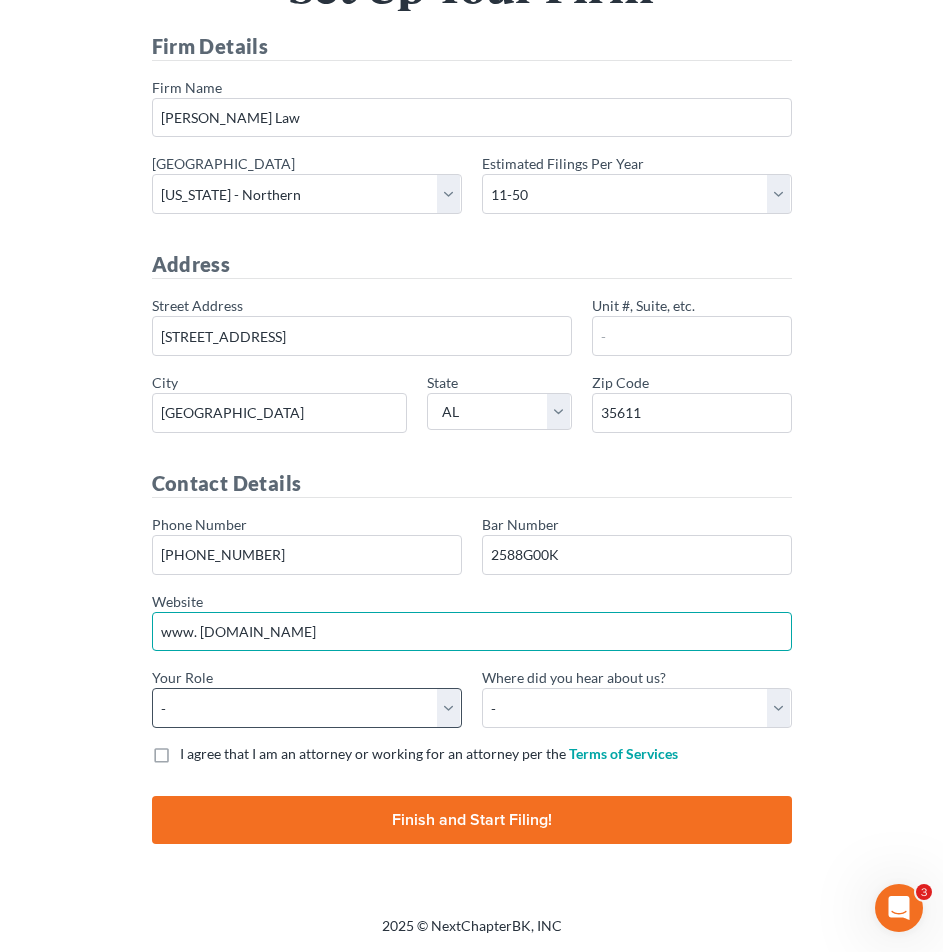 type on "www. lawyerinathensal.com" 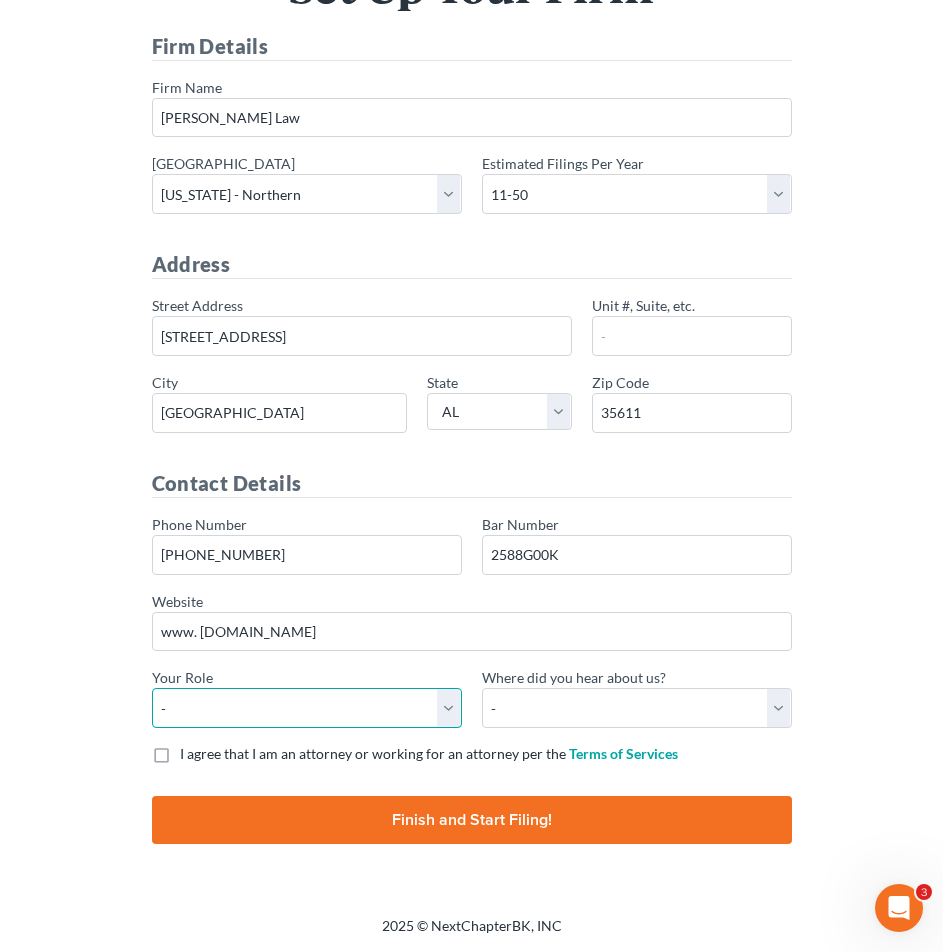click on "-
Attorney
Paralegal
Assistant" at bounding box center [307, 708] 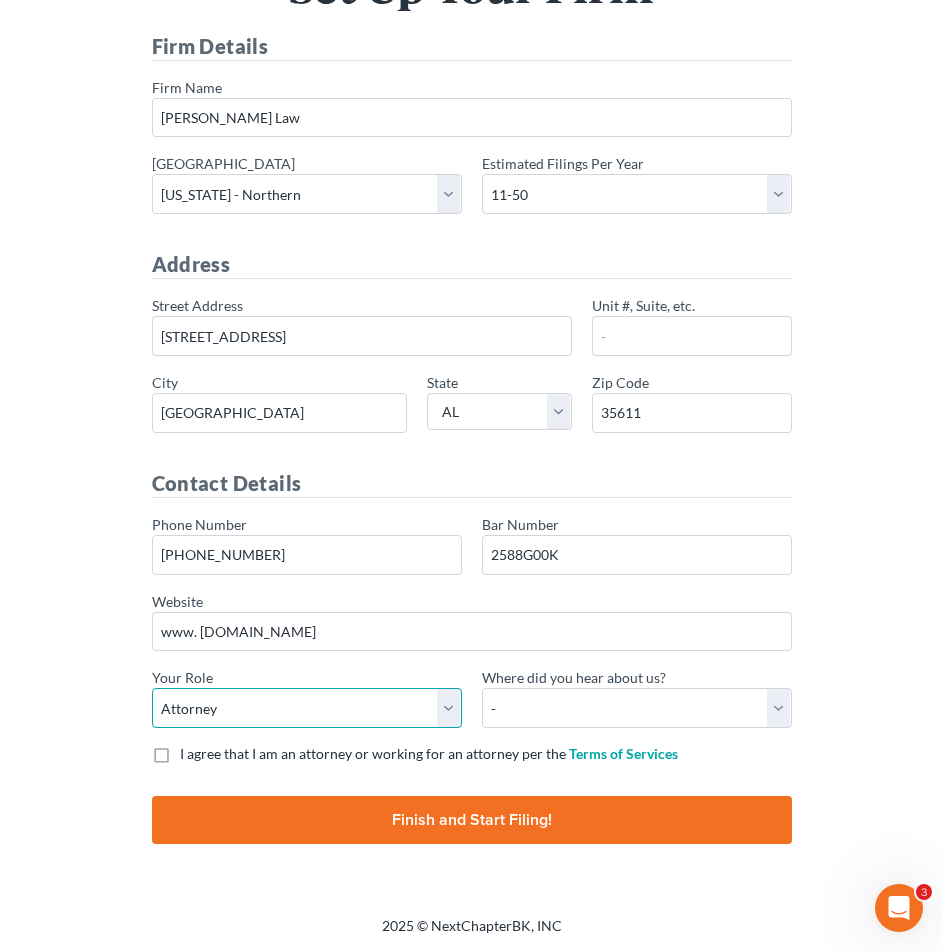 click on "-
Attorney
Paralegal
Assistant" at bounding box center (307, 708) 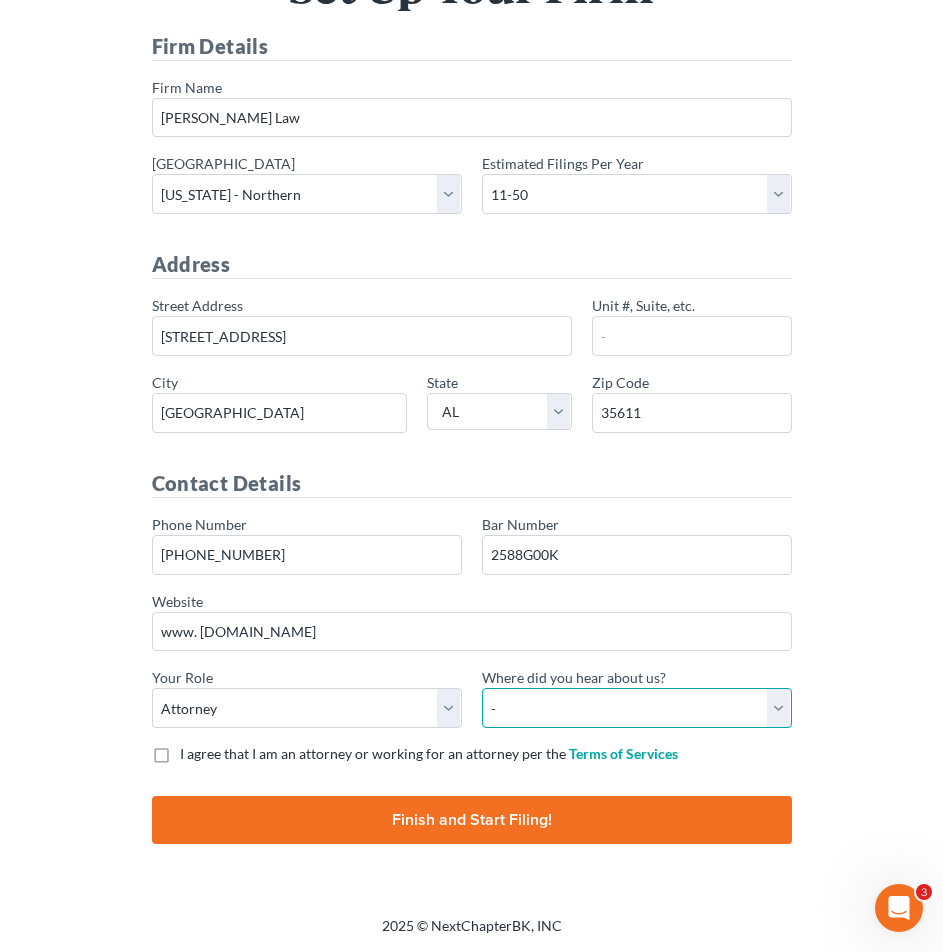 click on "-
Bar association
Capterra
Clio
Email
Facebook
Google
Word of mouth
Other" at bounding box center (637, 708) 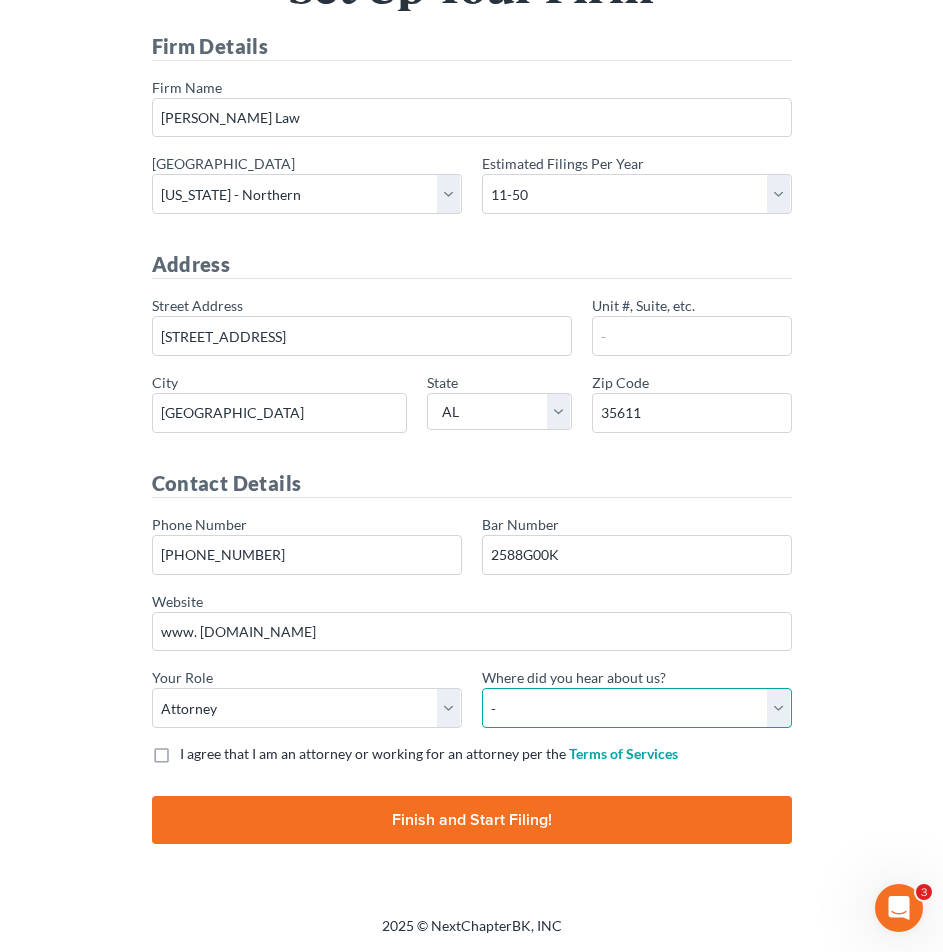 select on "Other" 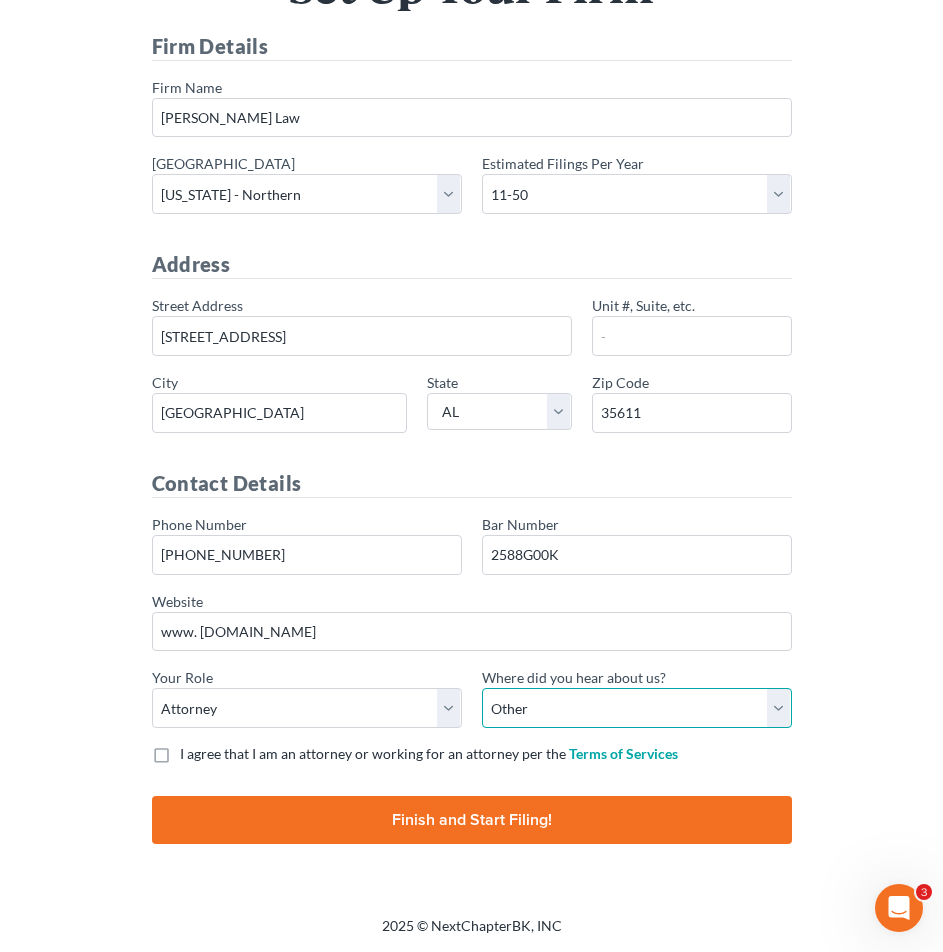 click on "-
Bar association
Capterra
Clio
Email
Facebook
Google
Word of mouth
Other" at bounding box center [637, 708] 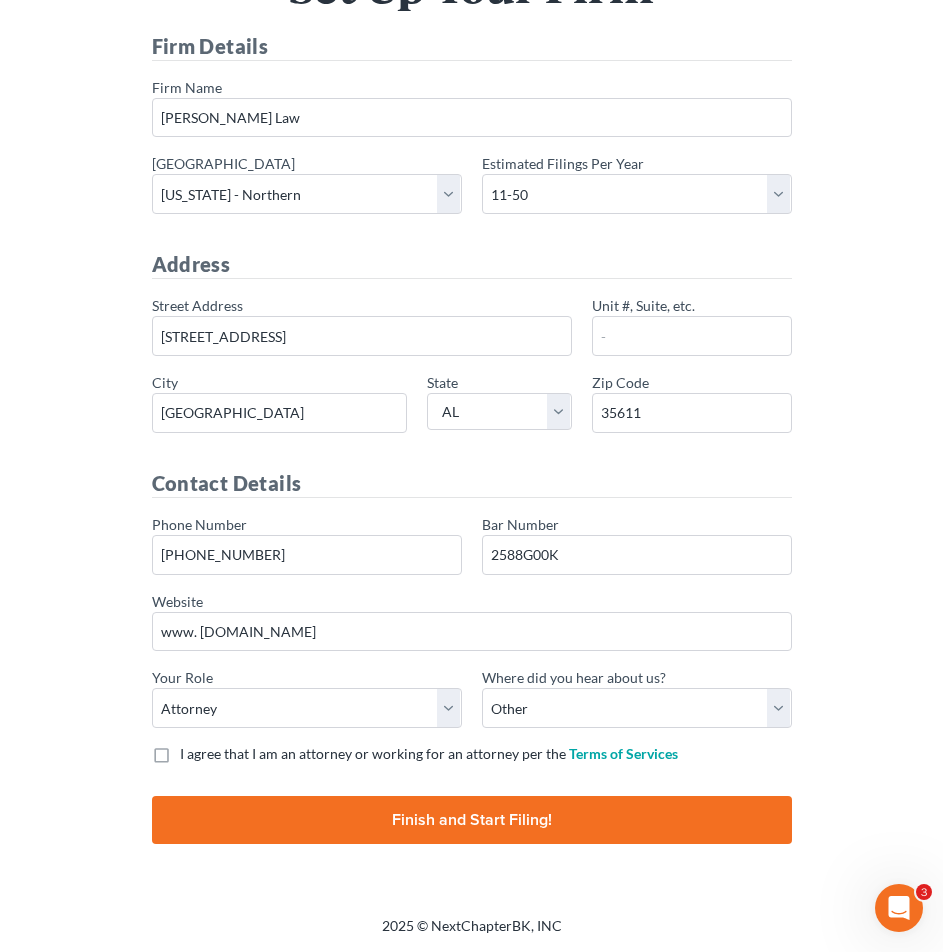 click on "*  Where did you hear about us?" at bounding box center [574, 677] 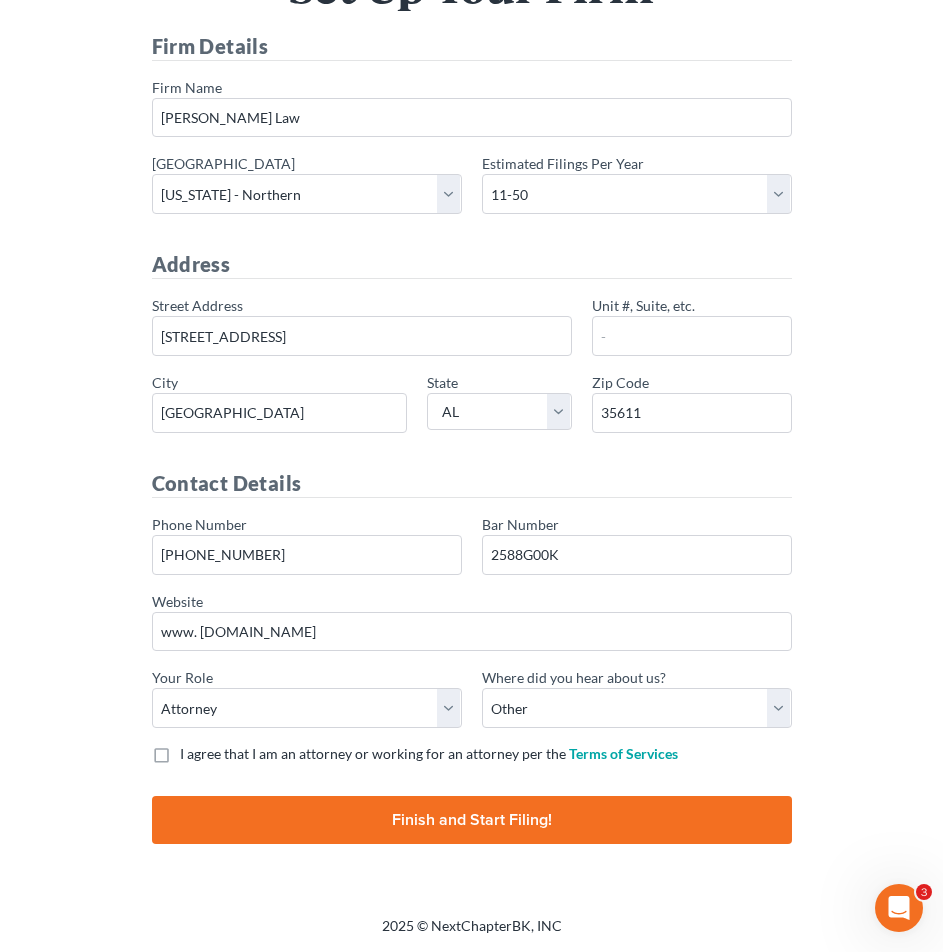 click on "I agree that I am an attorney or working for an attorney per the   Terms of Services" at bounding box center (429, 754) 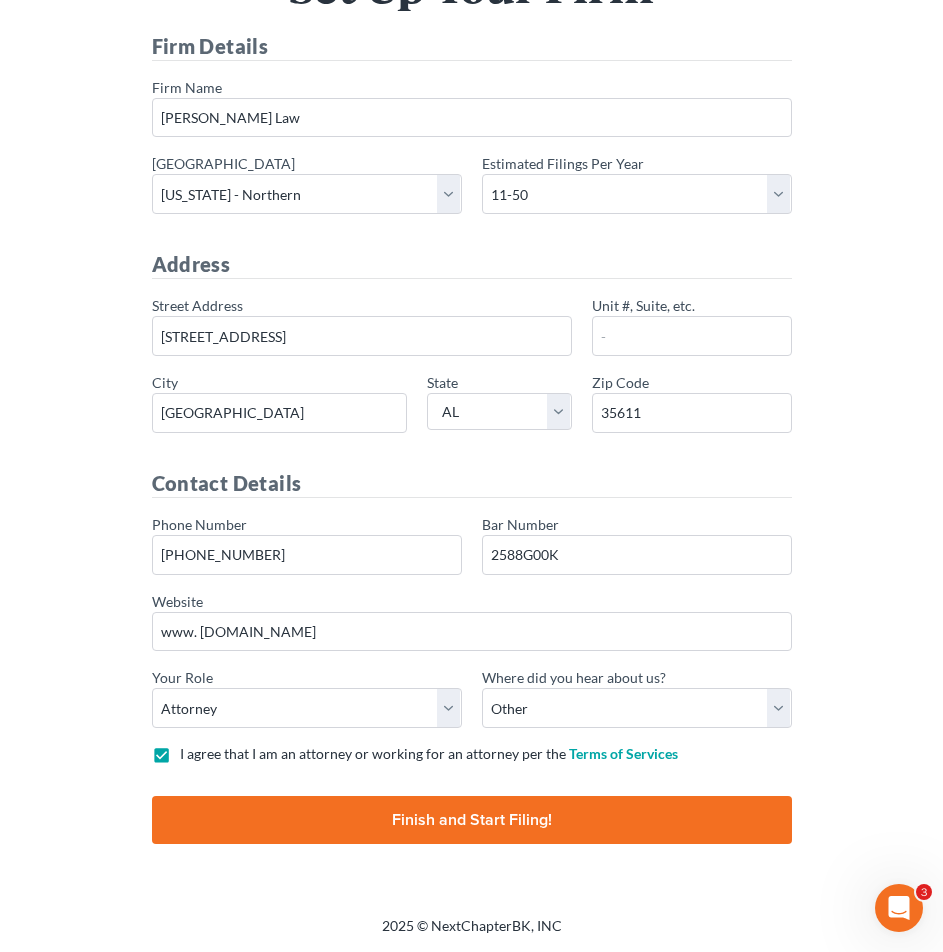 click on "Finish and Start Filing!" at bounding box center [472, 820] 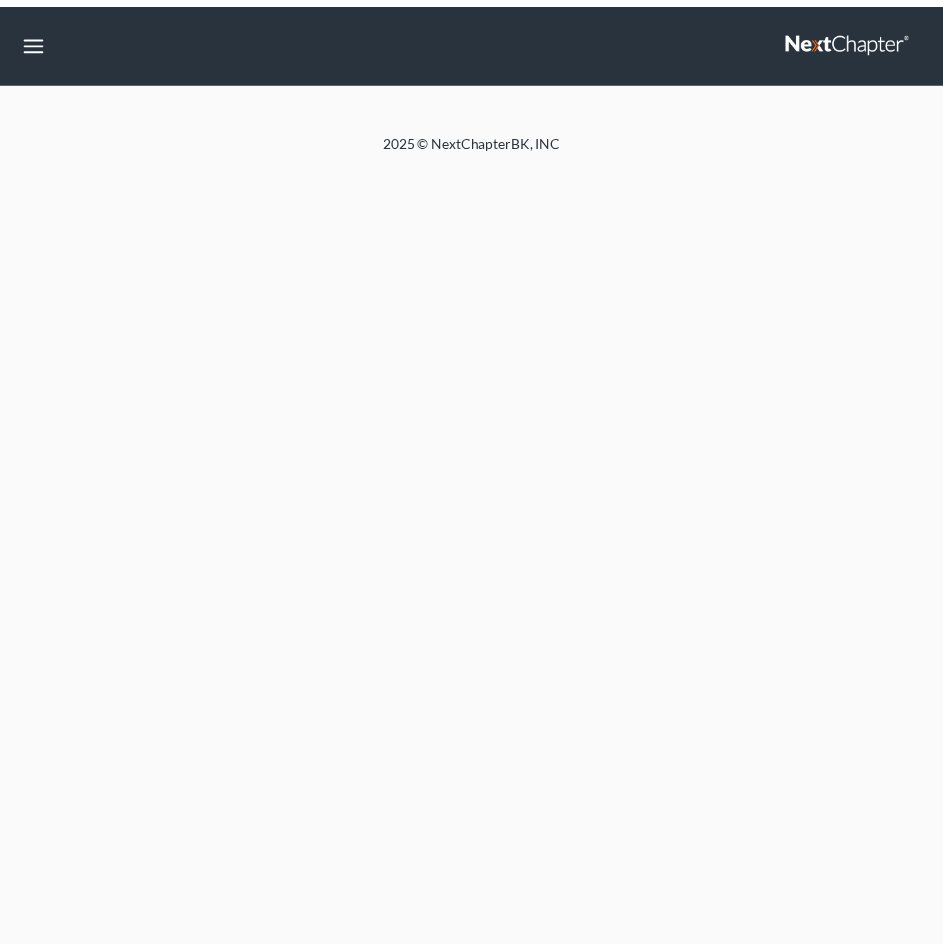 scroll, scrollTop: 0, scrollLeft: 0, axis: both 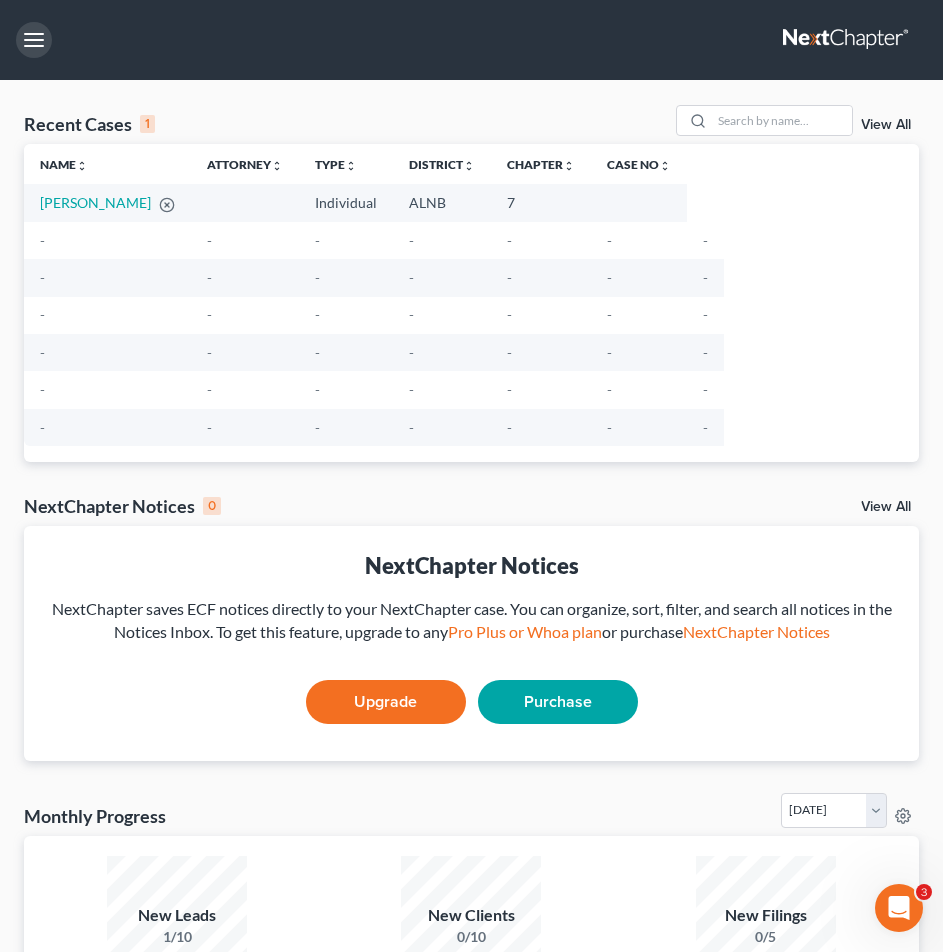 click at bounding box center (34, 40) 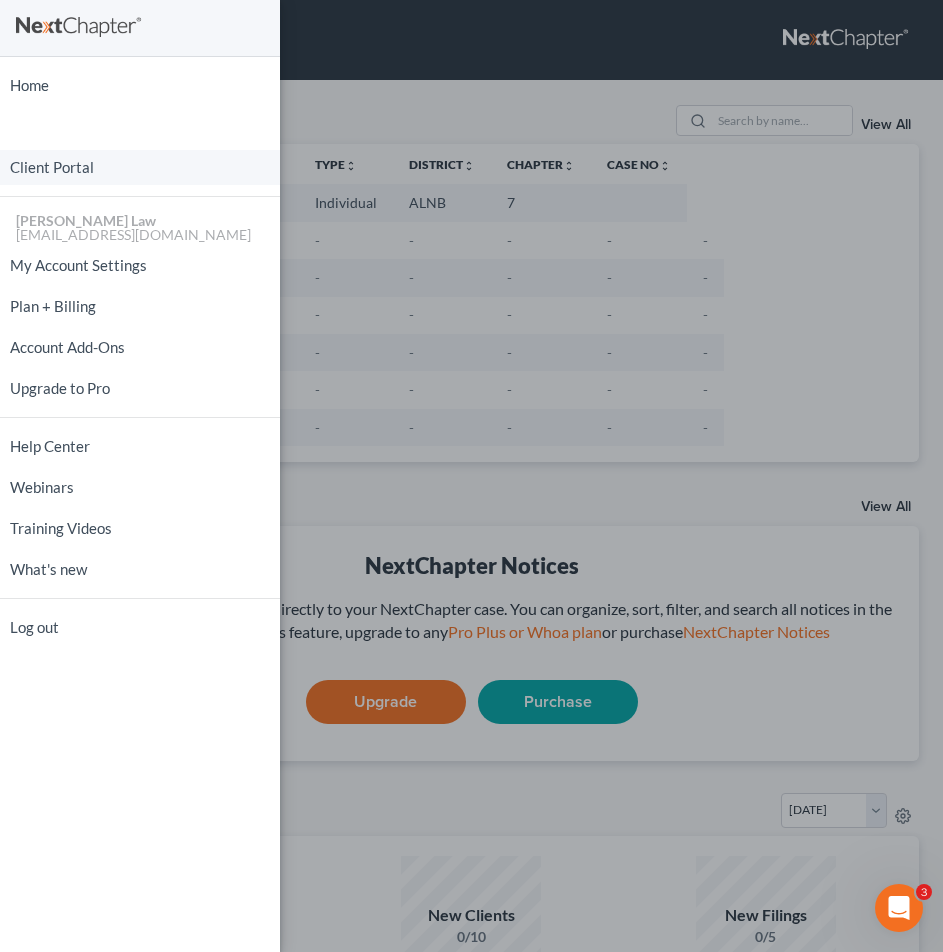 click on "Client Portal" at bounding box center (140, 167) 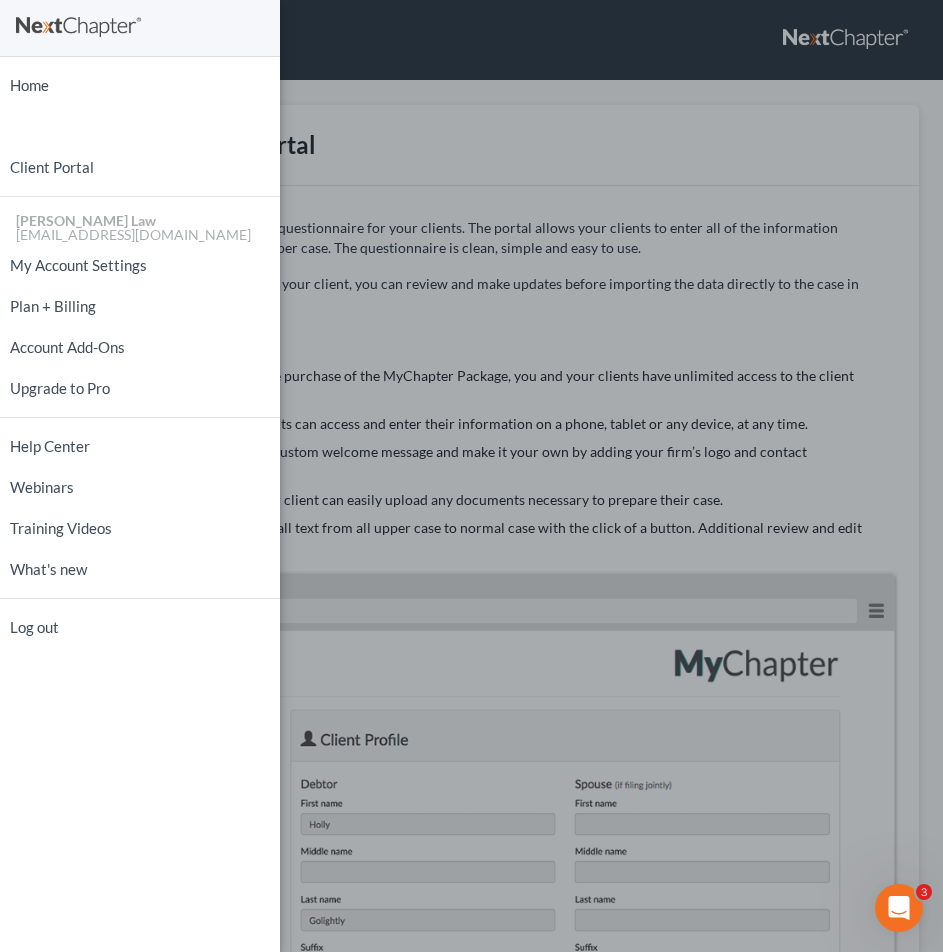 click on "Home New Case Client Portal [PERSON_NAME] Law [EMAIL_ADDRESS][DOMAIN_NAME] My Account Settings Plan + Billing Account Add-Ons Upgrade to Pro Help Center Webinars Training Videos What's new Log out" at bounding box center [471, 476] 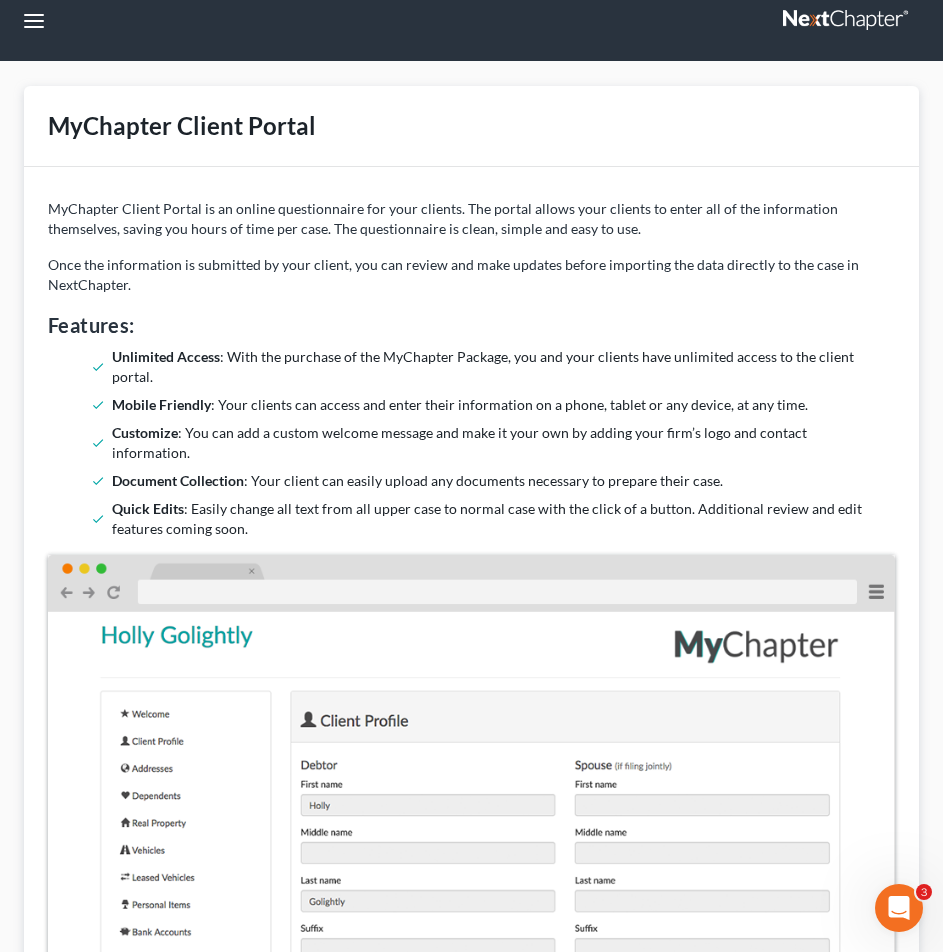 scroll, scrollTop: 0, scrollLeft: 0, axis: both 